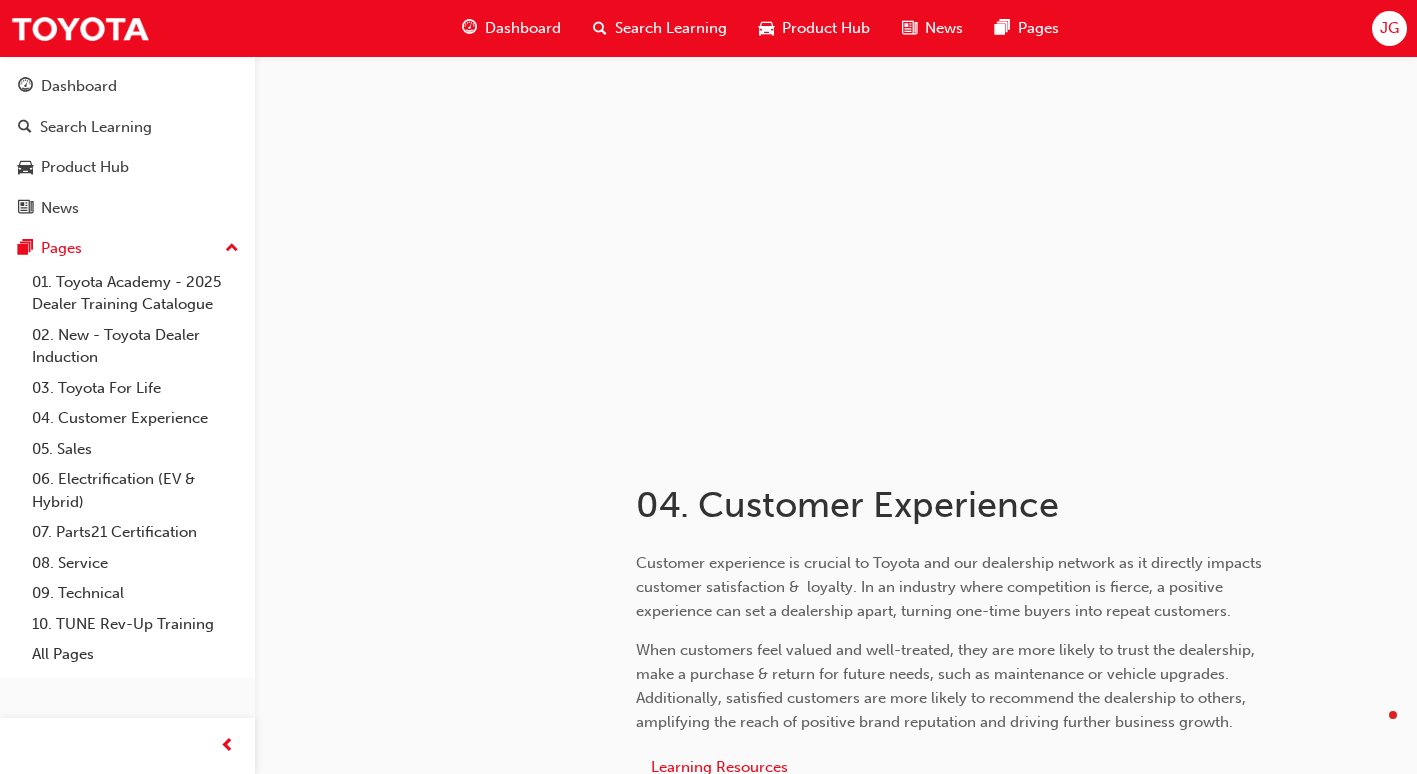 scroll, scrollTop: 2037, scrollLeft: 0, axis: vertical 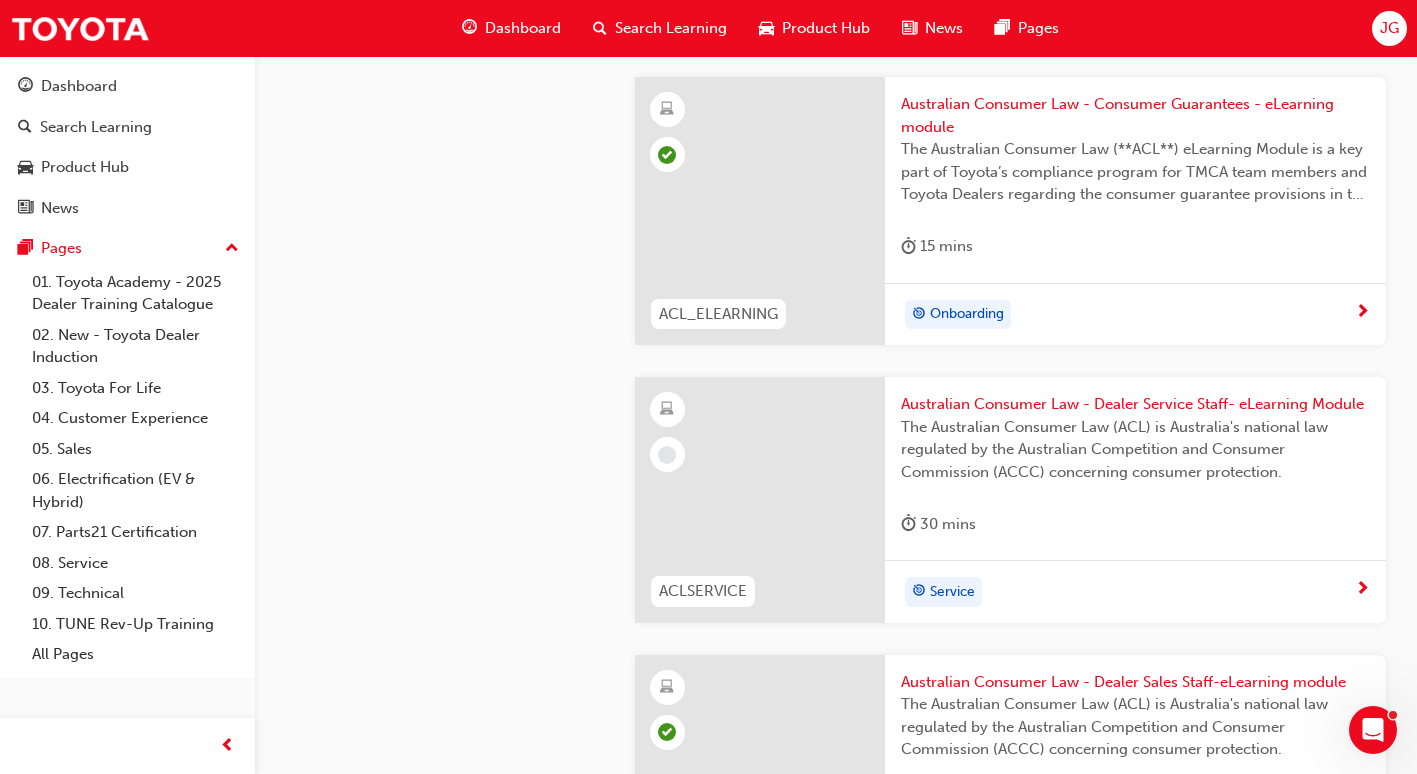 click on "Australian Consumer Law - Dealer Service Staff- eLearning Module" at bounding box center (1135, 404) 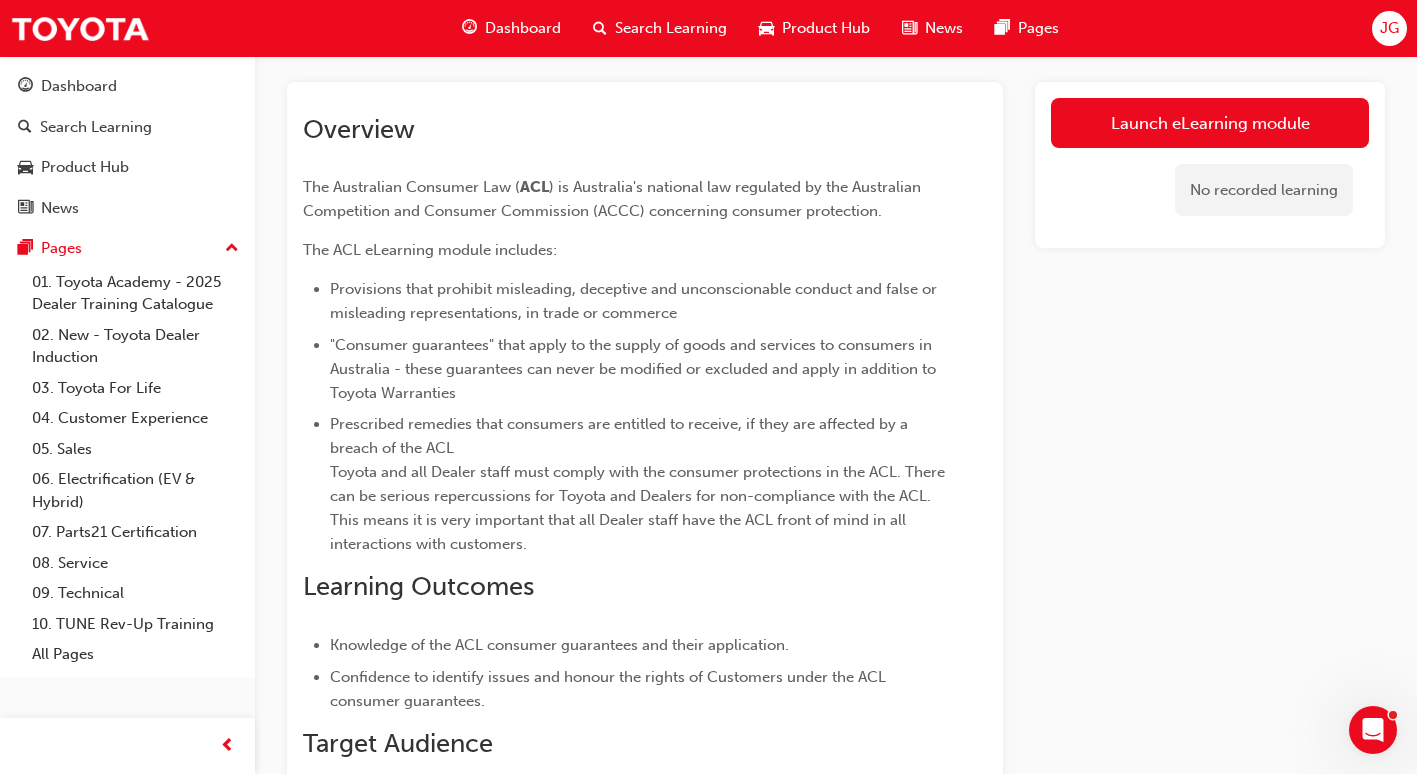 scroll, scrollTop: 75, scrollLeft: 0, axis: vertical 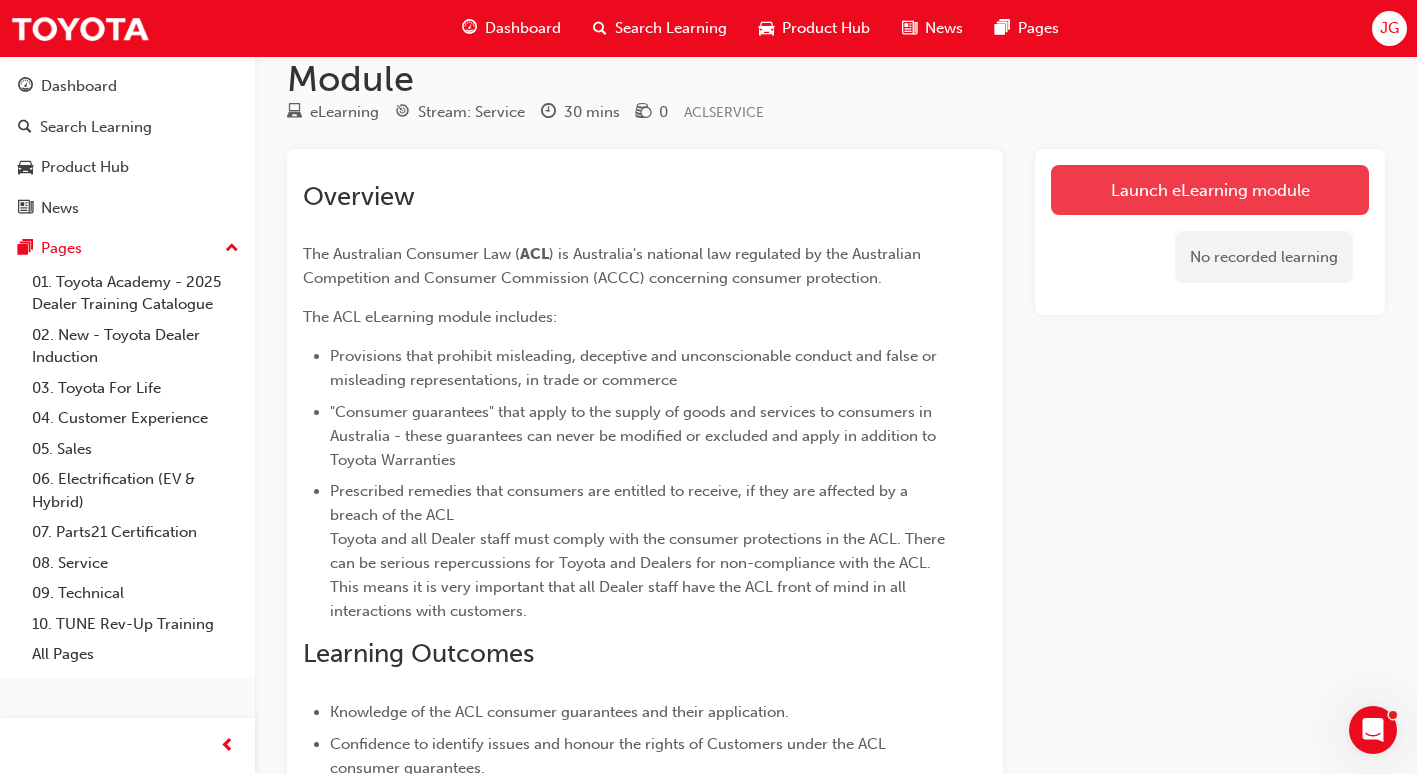 click on "Launch eLearning module" at bounding box center (1210, 190) 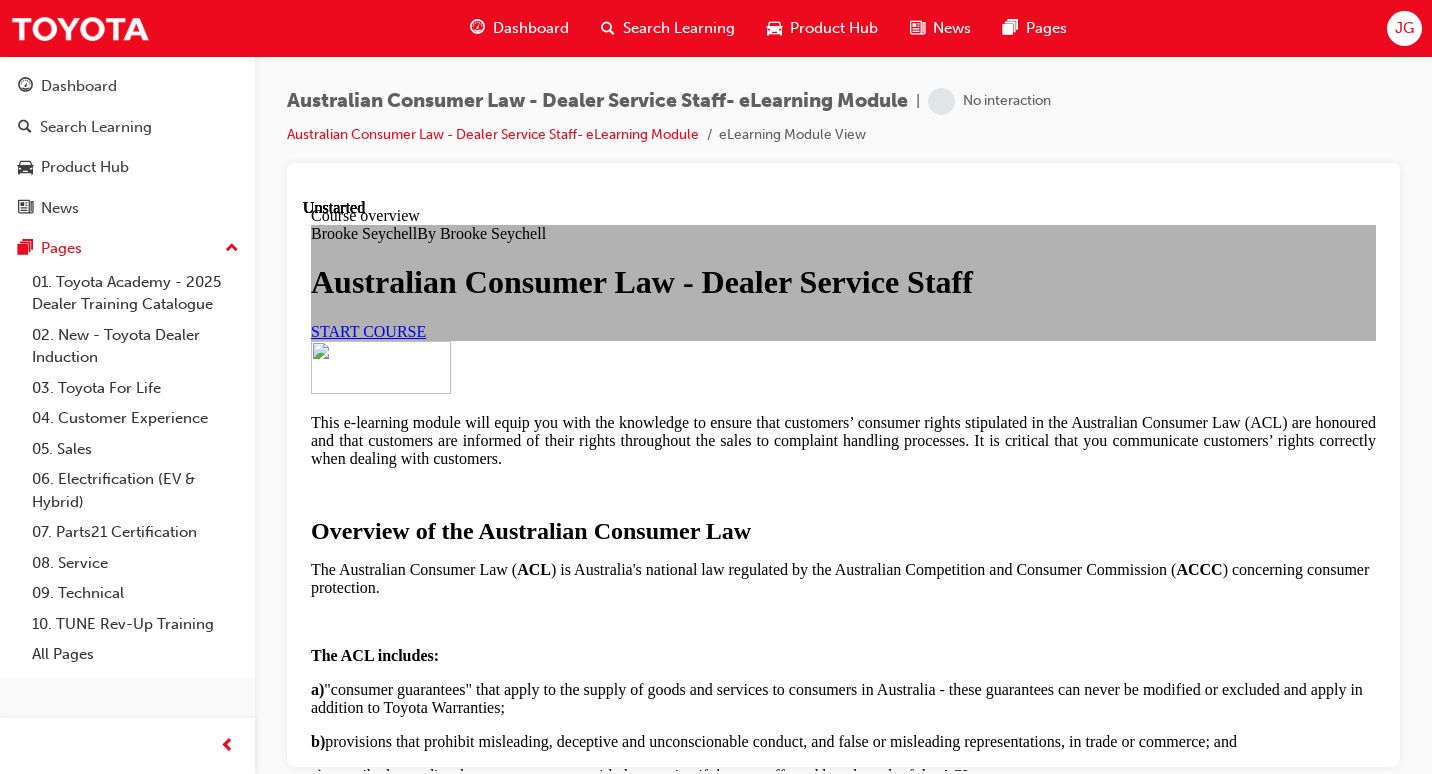scroll, scrollTop: 0, scrollLeft: 0, axis: both 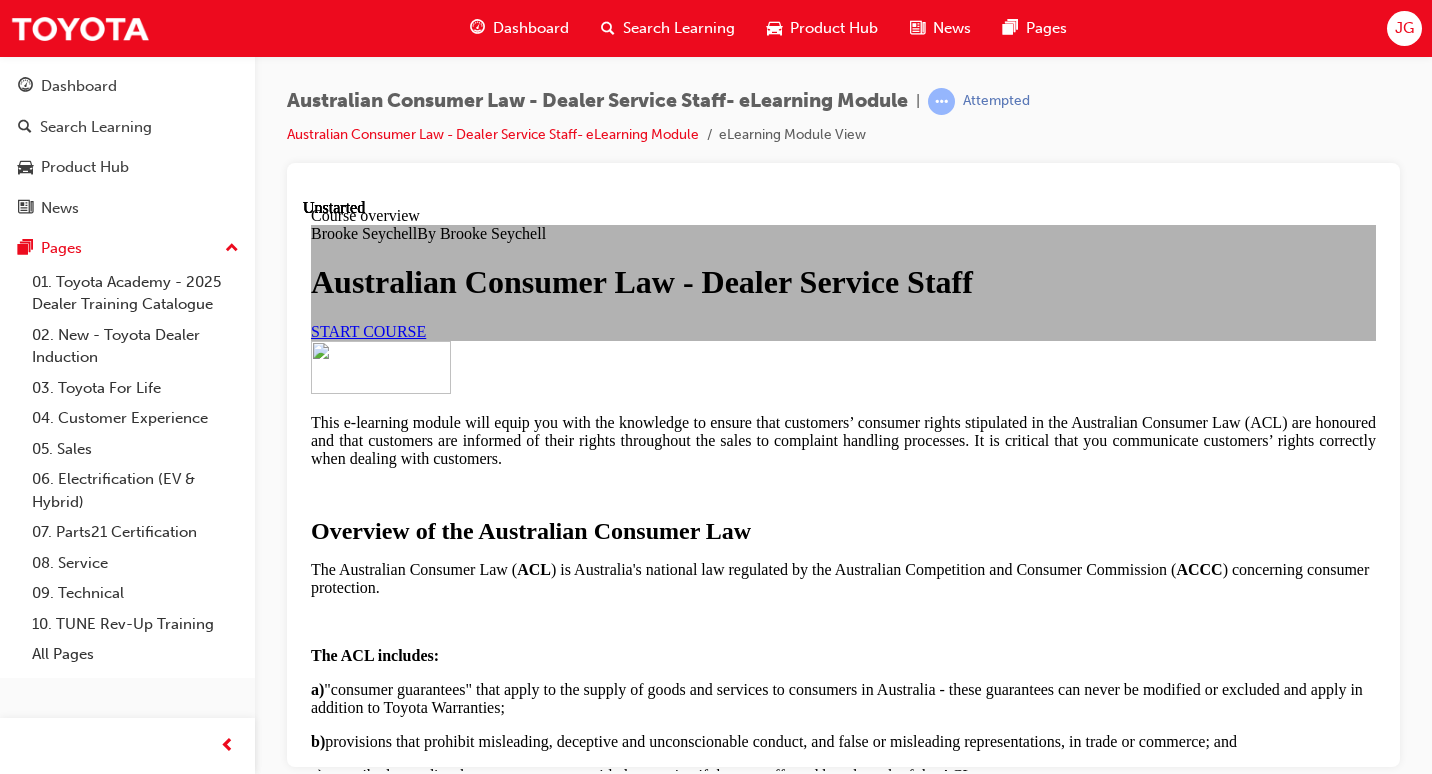 click on "START COURSE" at bounding box center [368, 330] 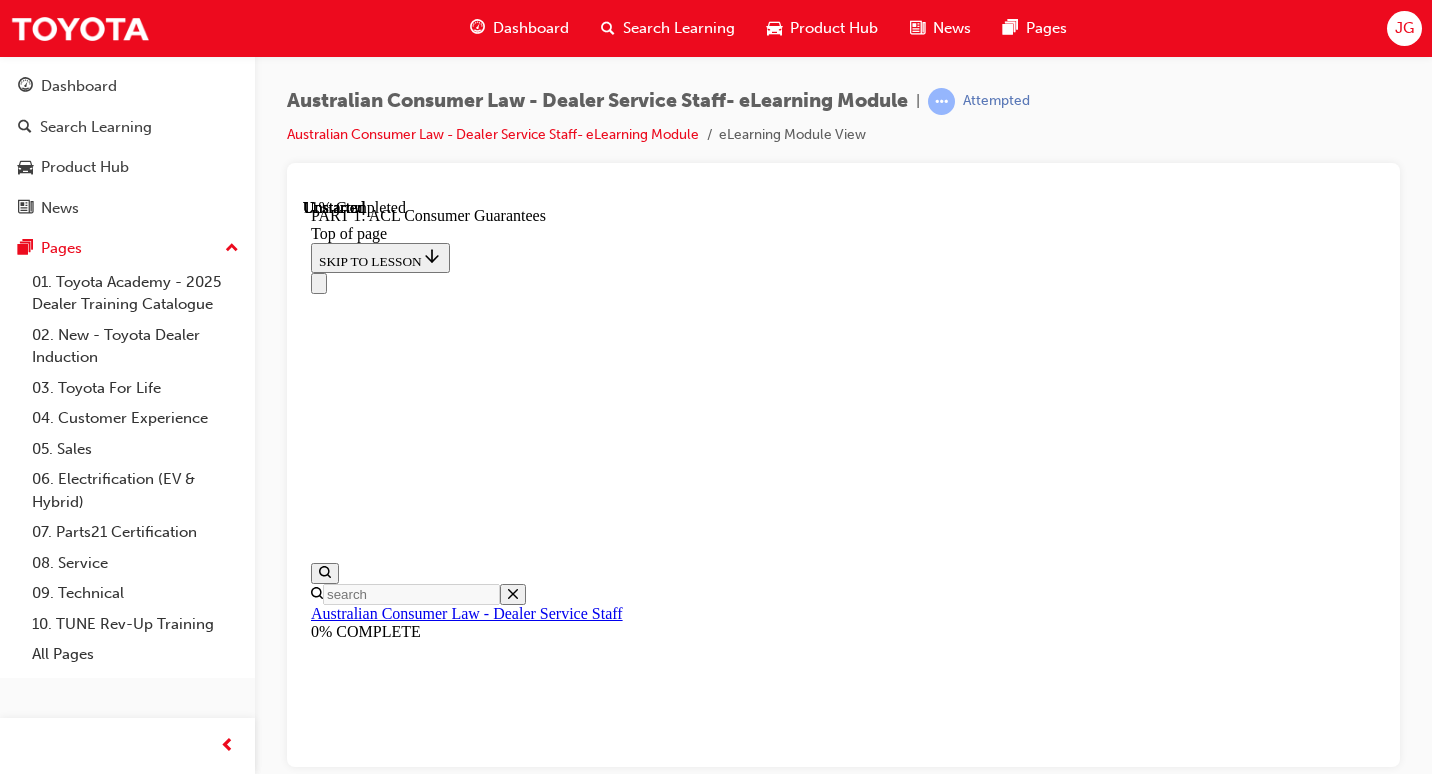 scroll, scrollTop: 3362, scrollLeft: 0, axis: vertical 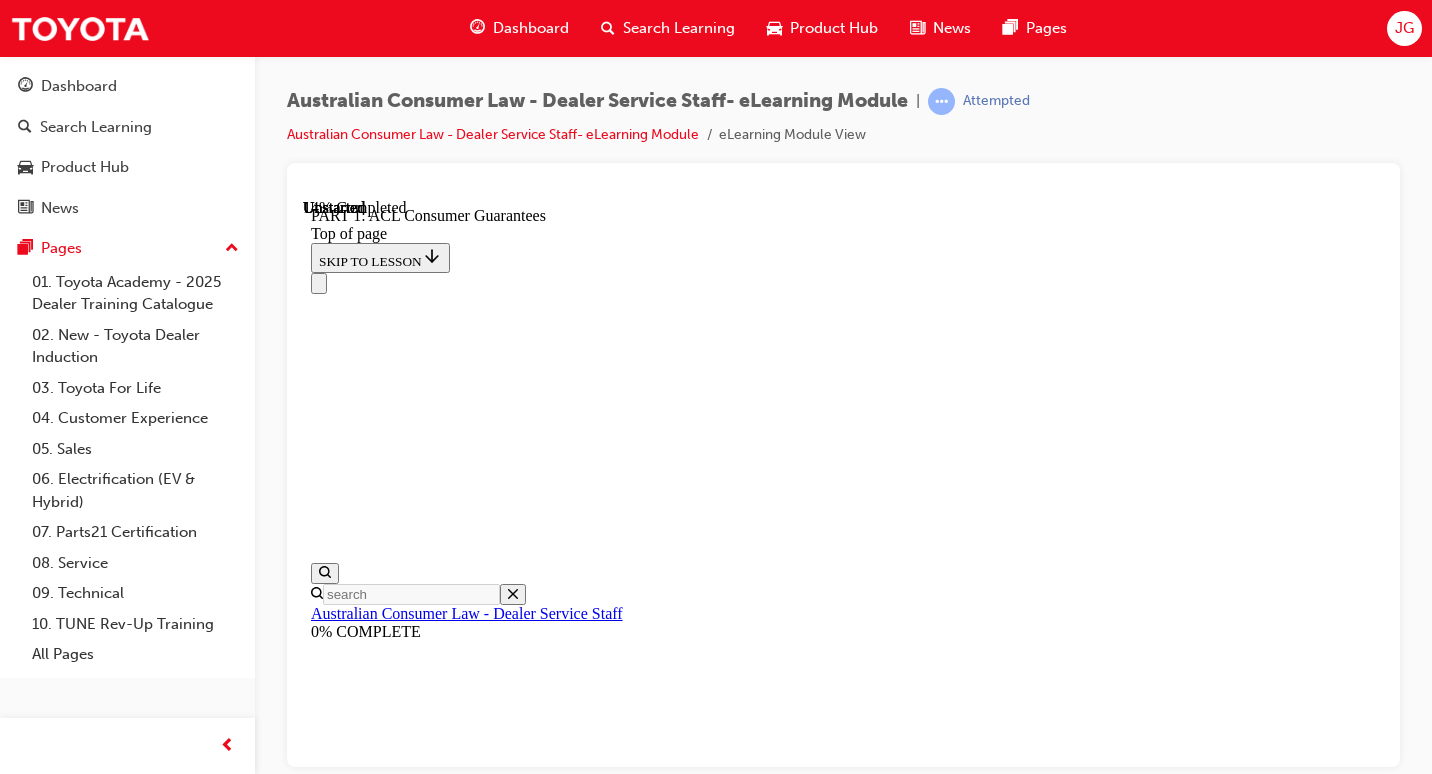 click on "CONTINUE" at bounding box center (353, 9425) 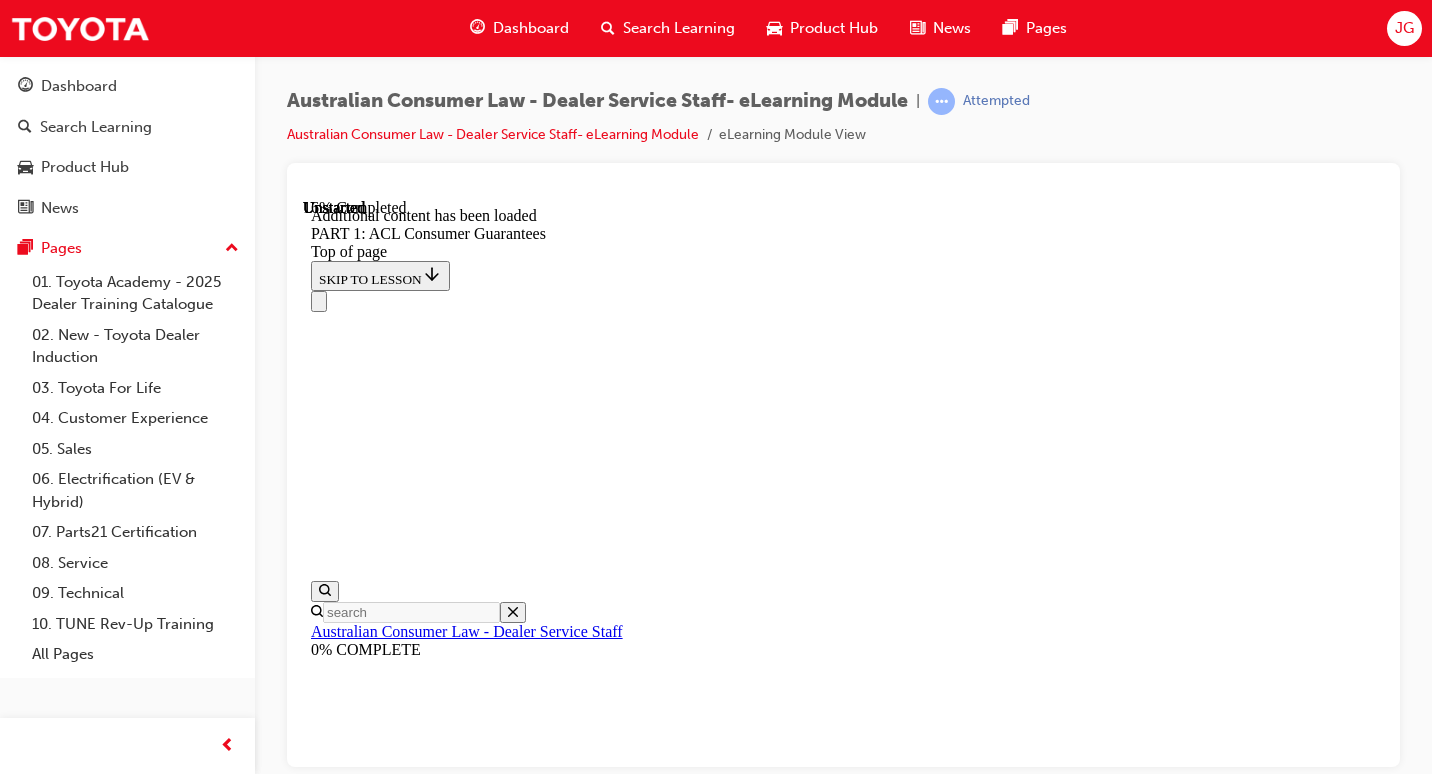 scroll, scrollTop: 4002, scrollLeft: 0, axis: vertical 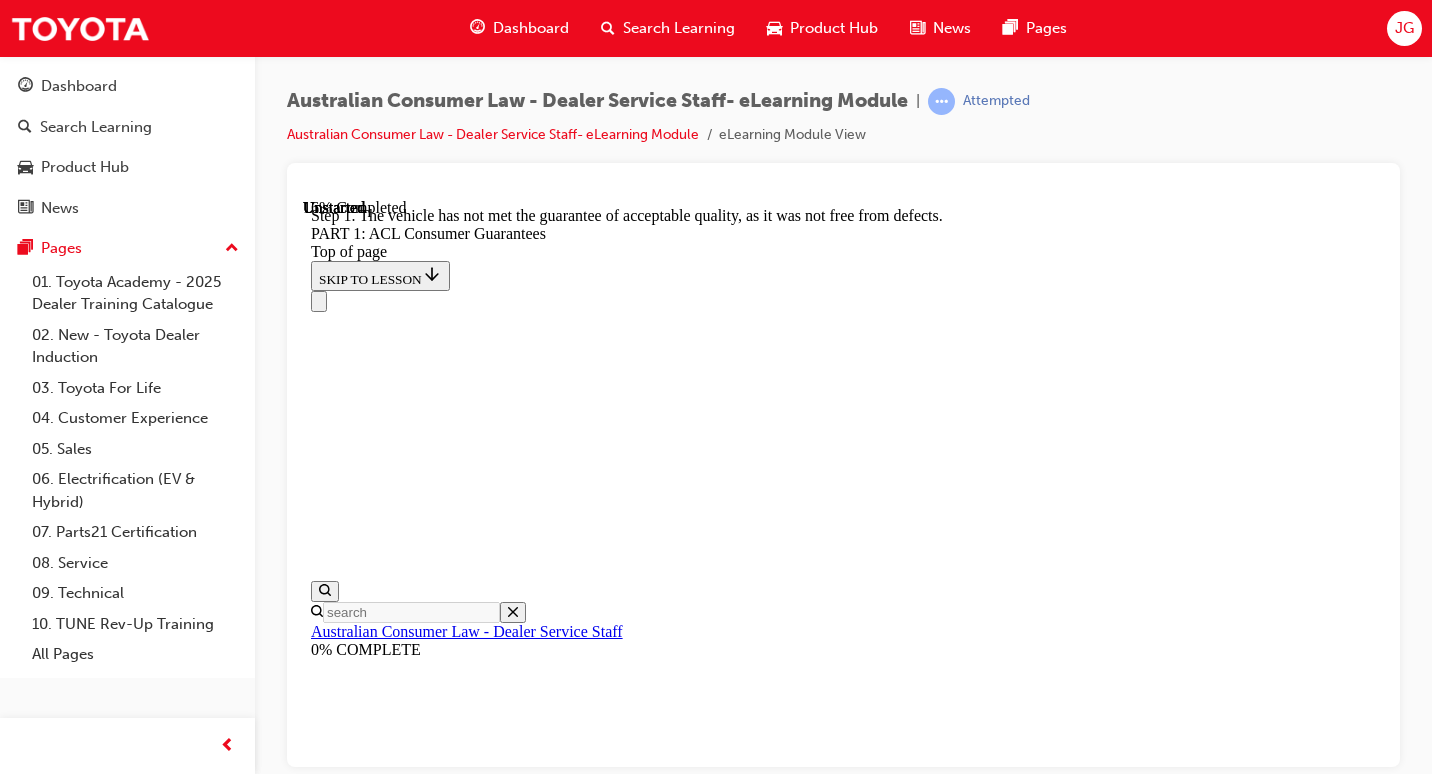 click 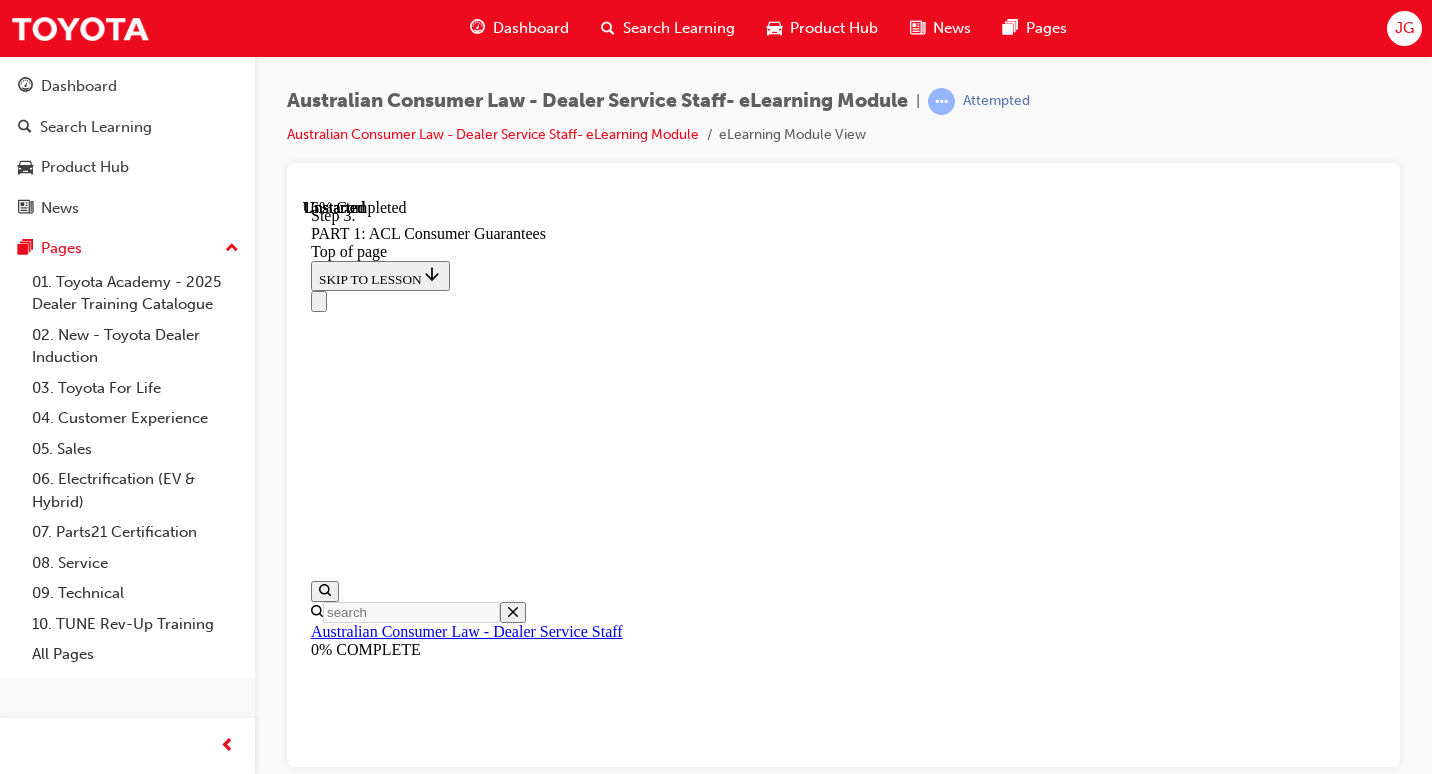 click 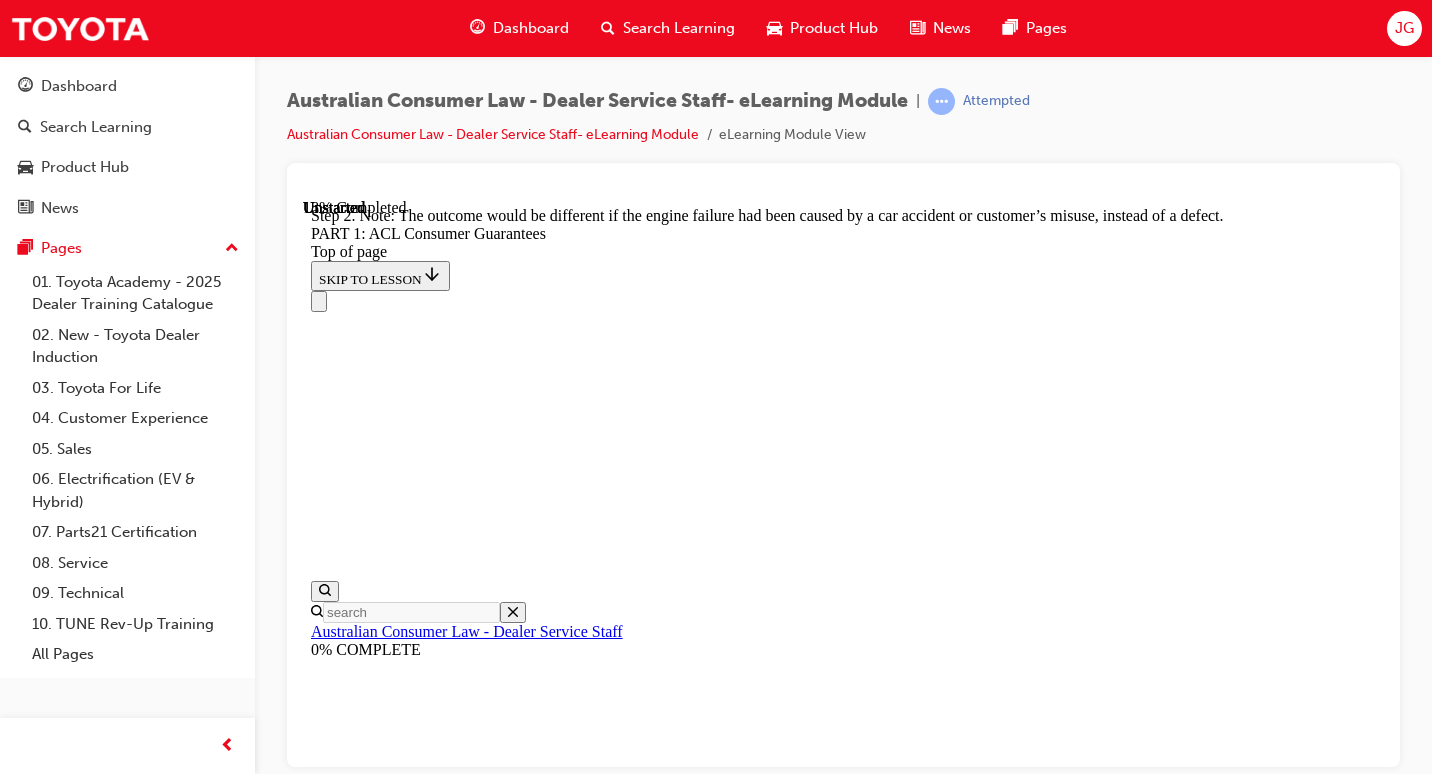 click 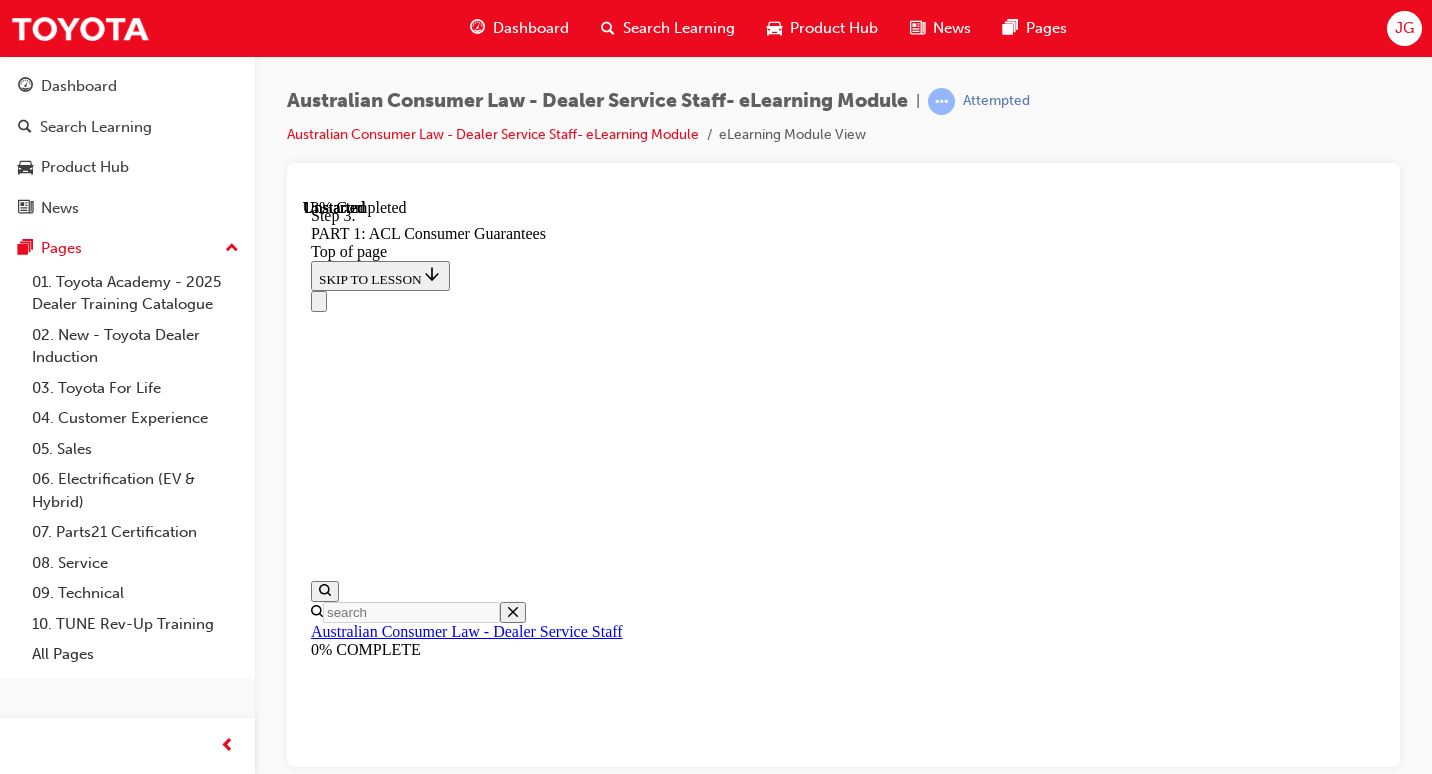 scroll, scrollTop: 4182, scrollLeft: 0, axis: vertical 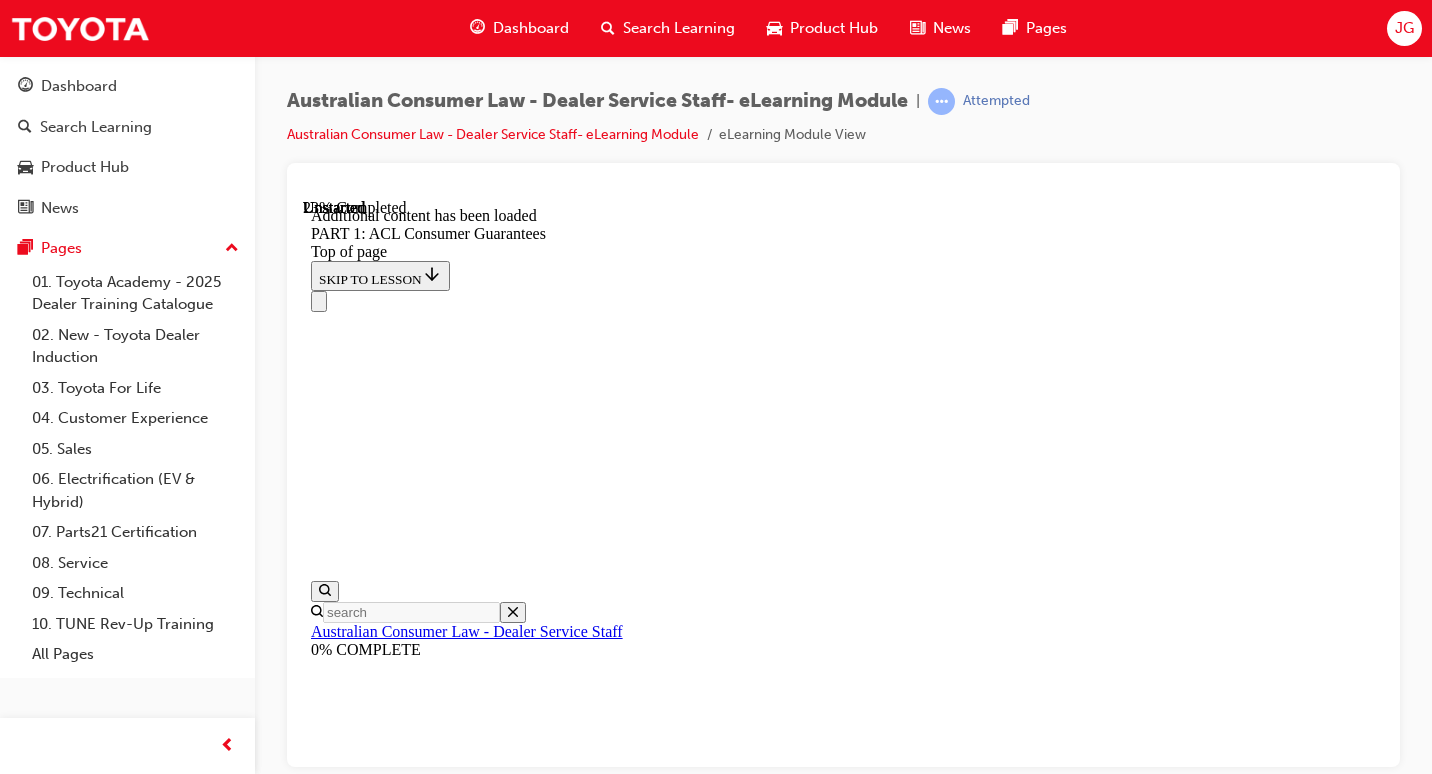 click on "CONTINUE" at bounding box center [354, 10688] 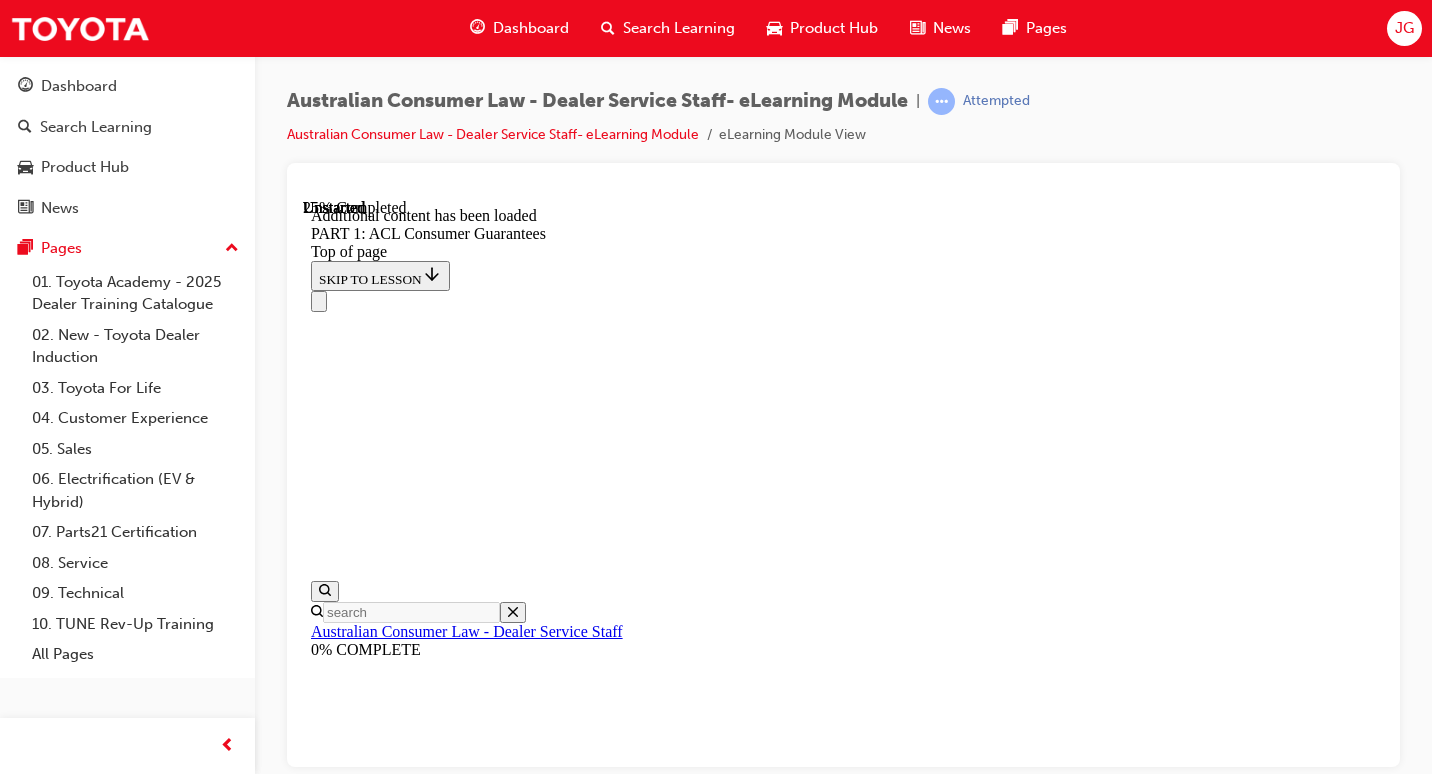 scroll, scrollTop: 5653, scrollLeft: 0, axis: vertical 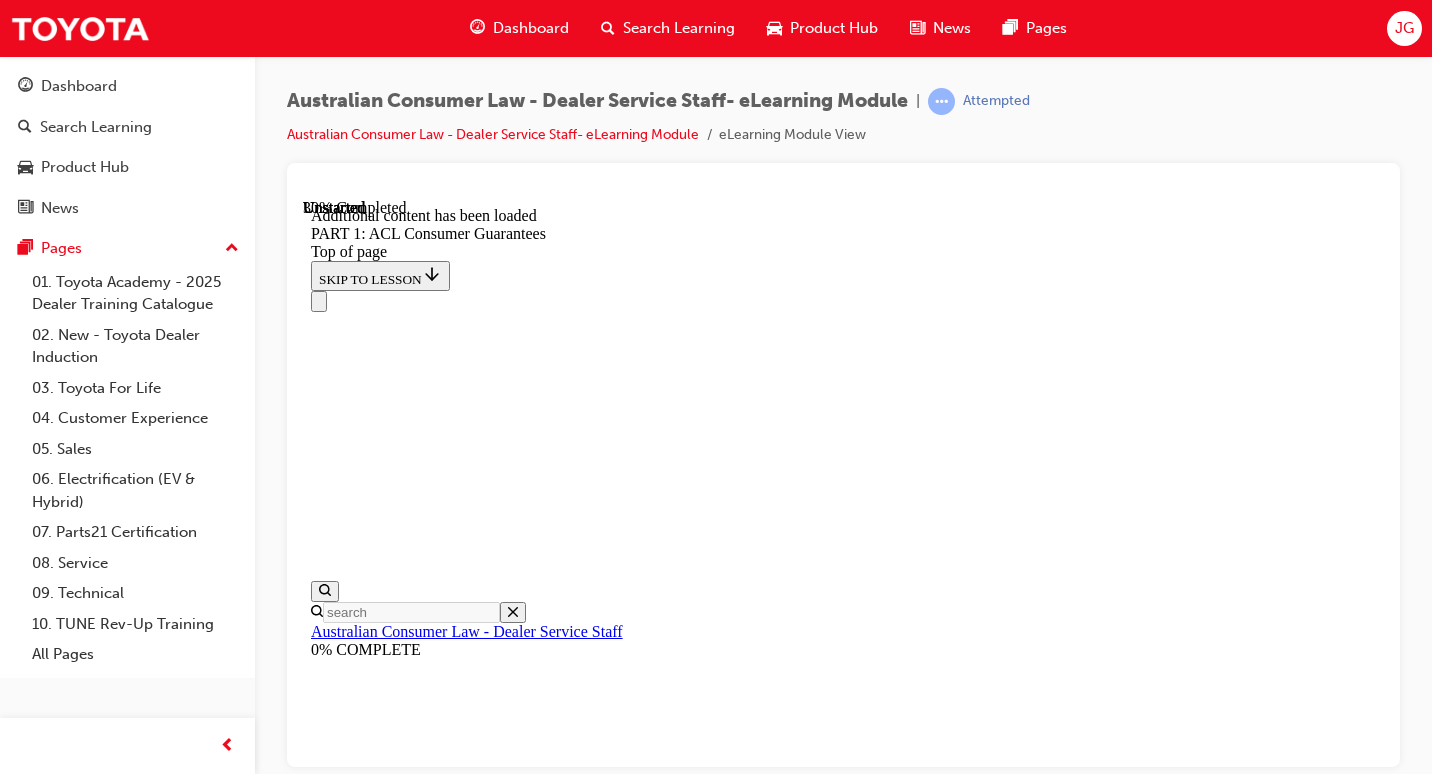 click on "Complete the content above before moving on." at bounding box center [444, 10994] 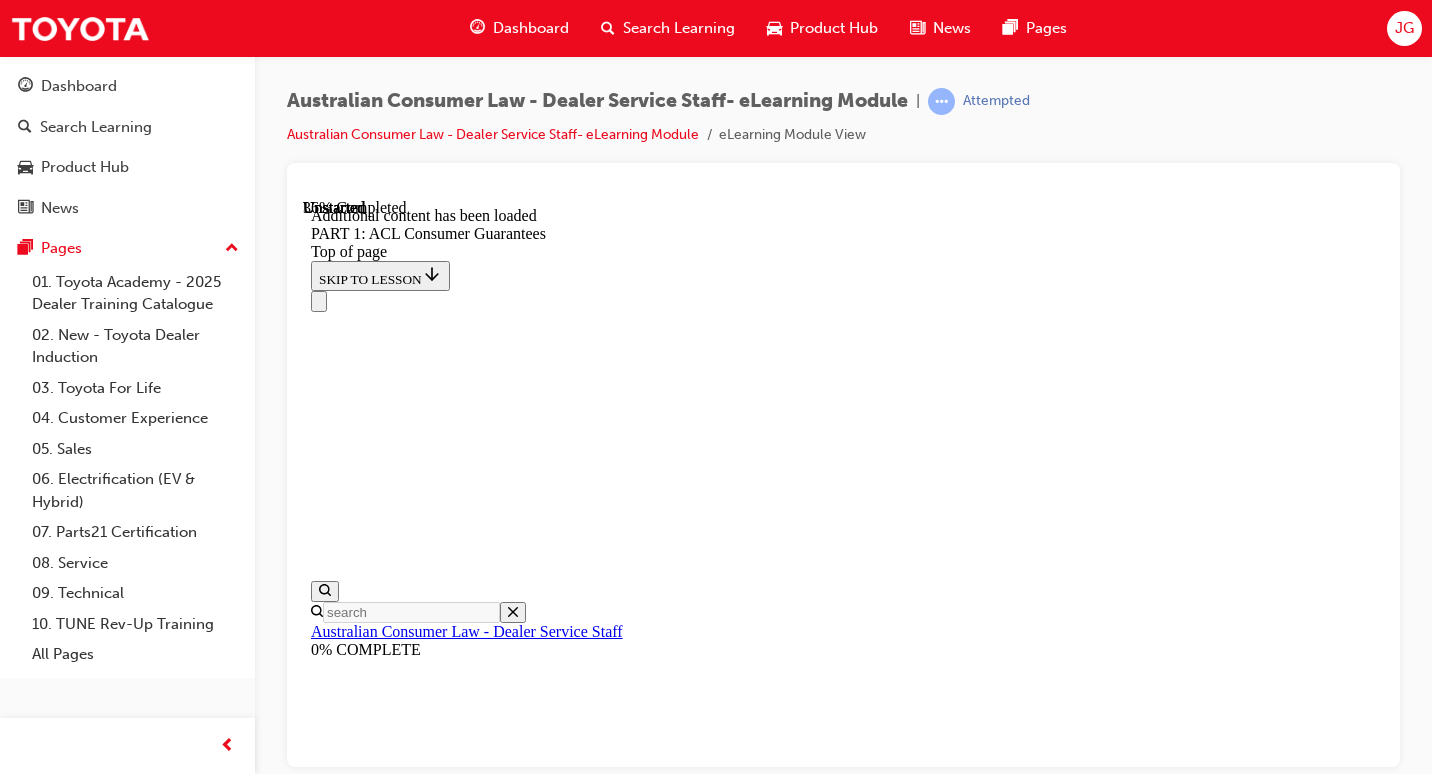 scroll, scrollTop: 6782, scrollLeft: 0, axis: vertical 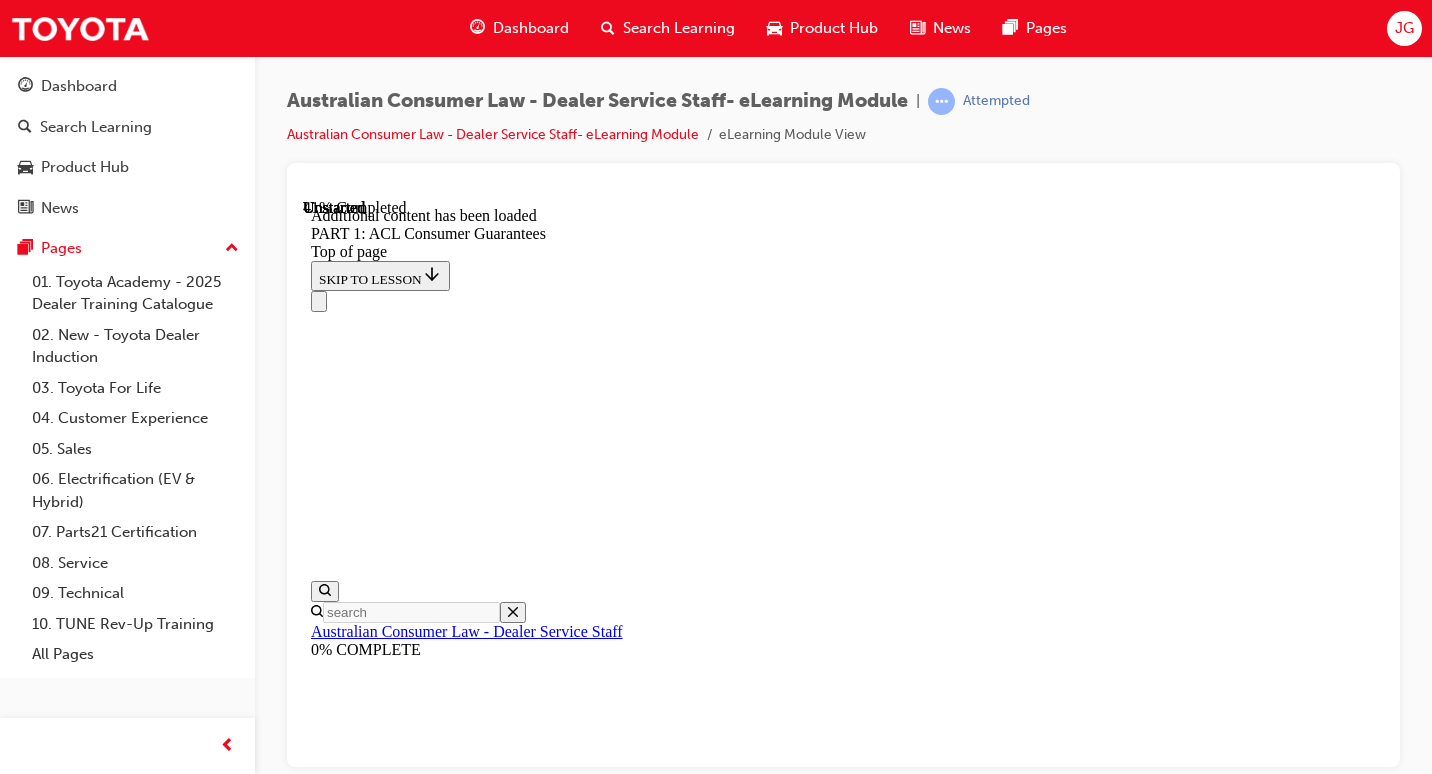 click on "CONTINUE" at bounding box center [354, 12334] 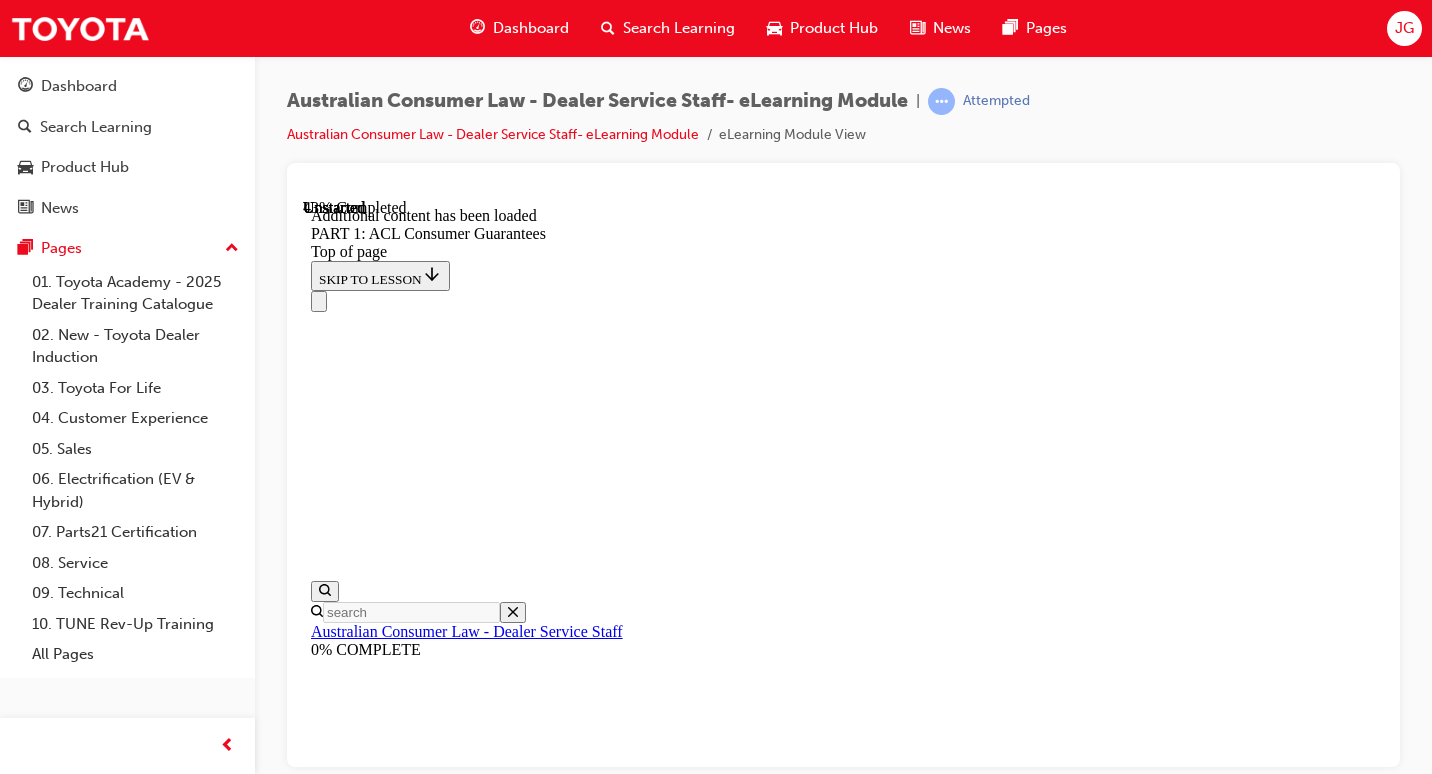 scroll, scrollTop: 8526, scrollLeft: 0, axis: vertical 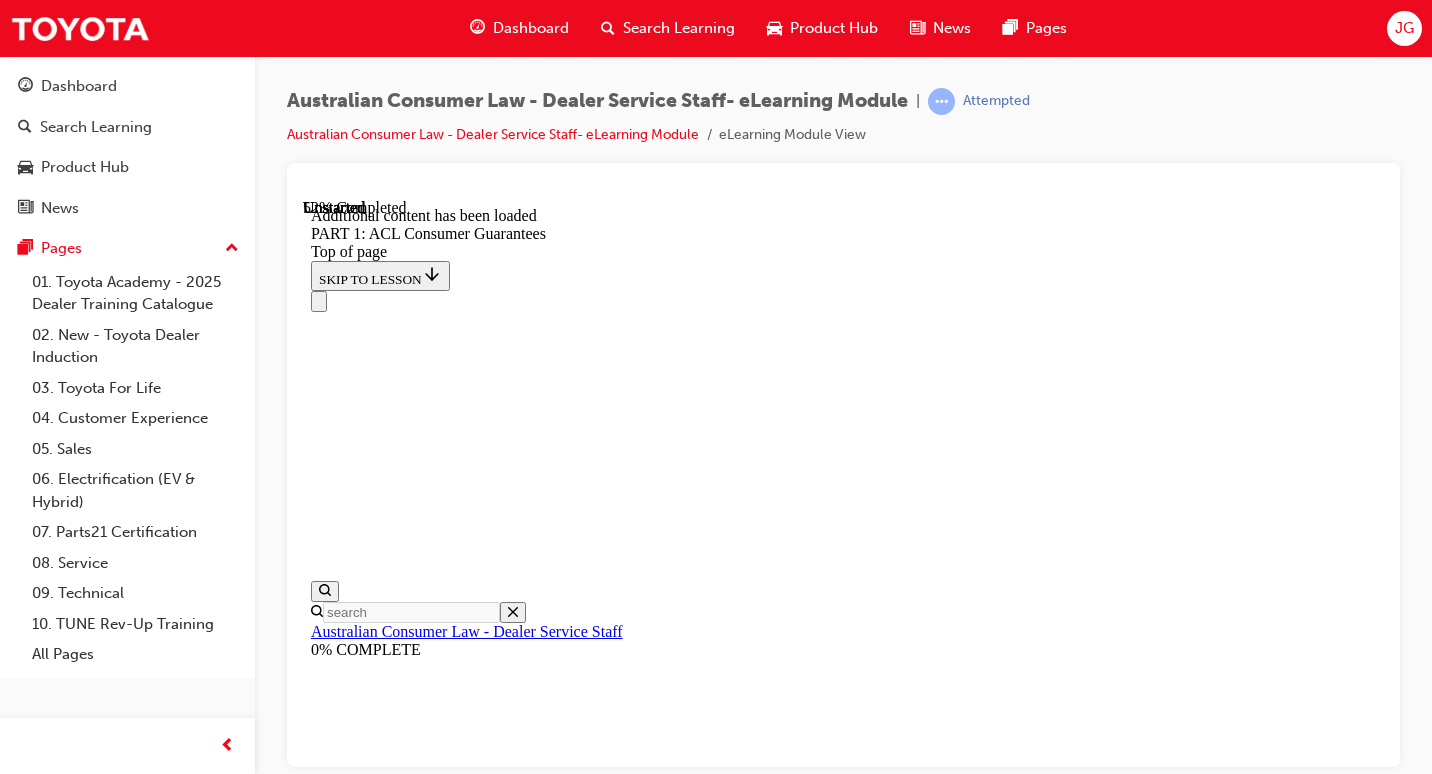 click on "START" at bounding box center (339, 13124) 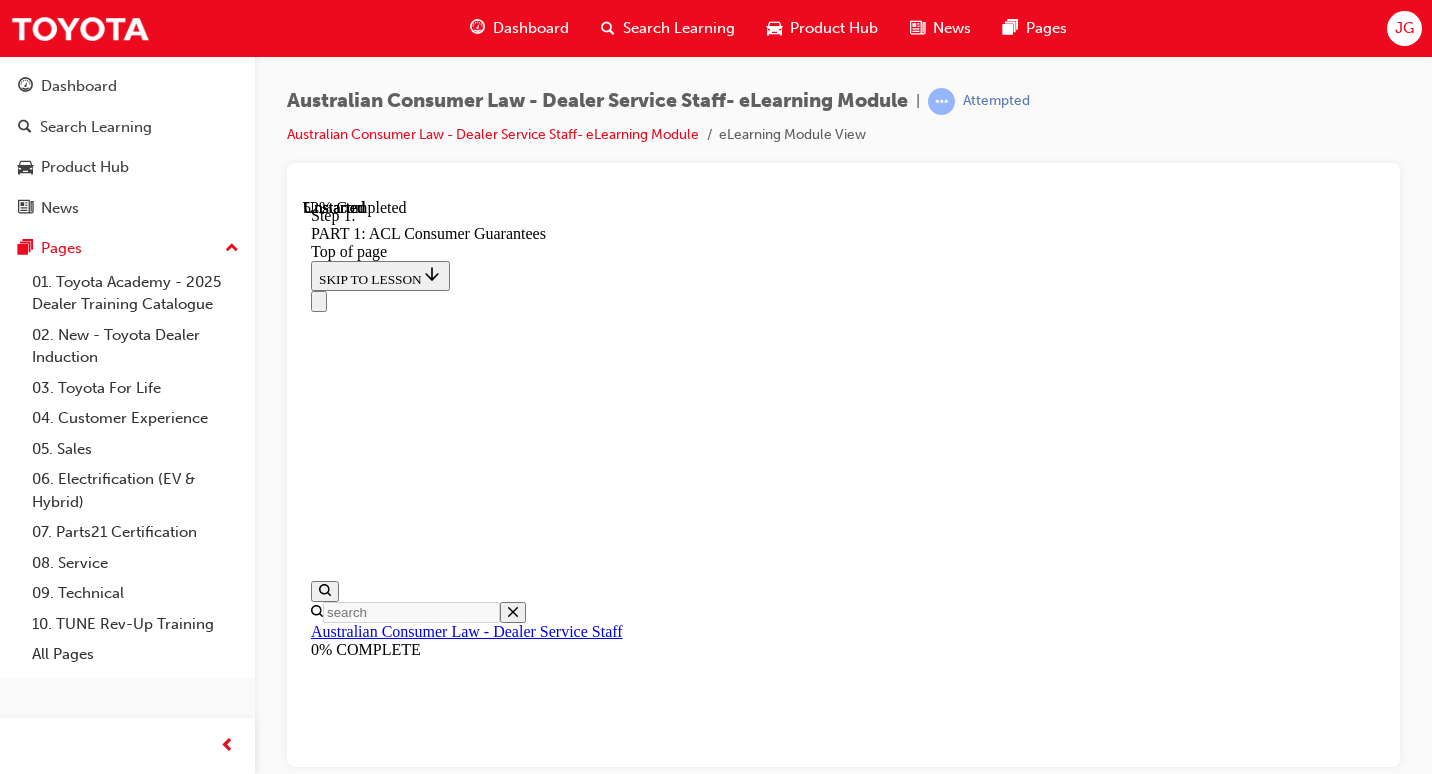 scroll, scrollTop: 9770, scrollLeft: 0, axis: vertical 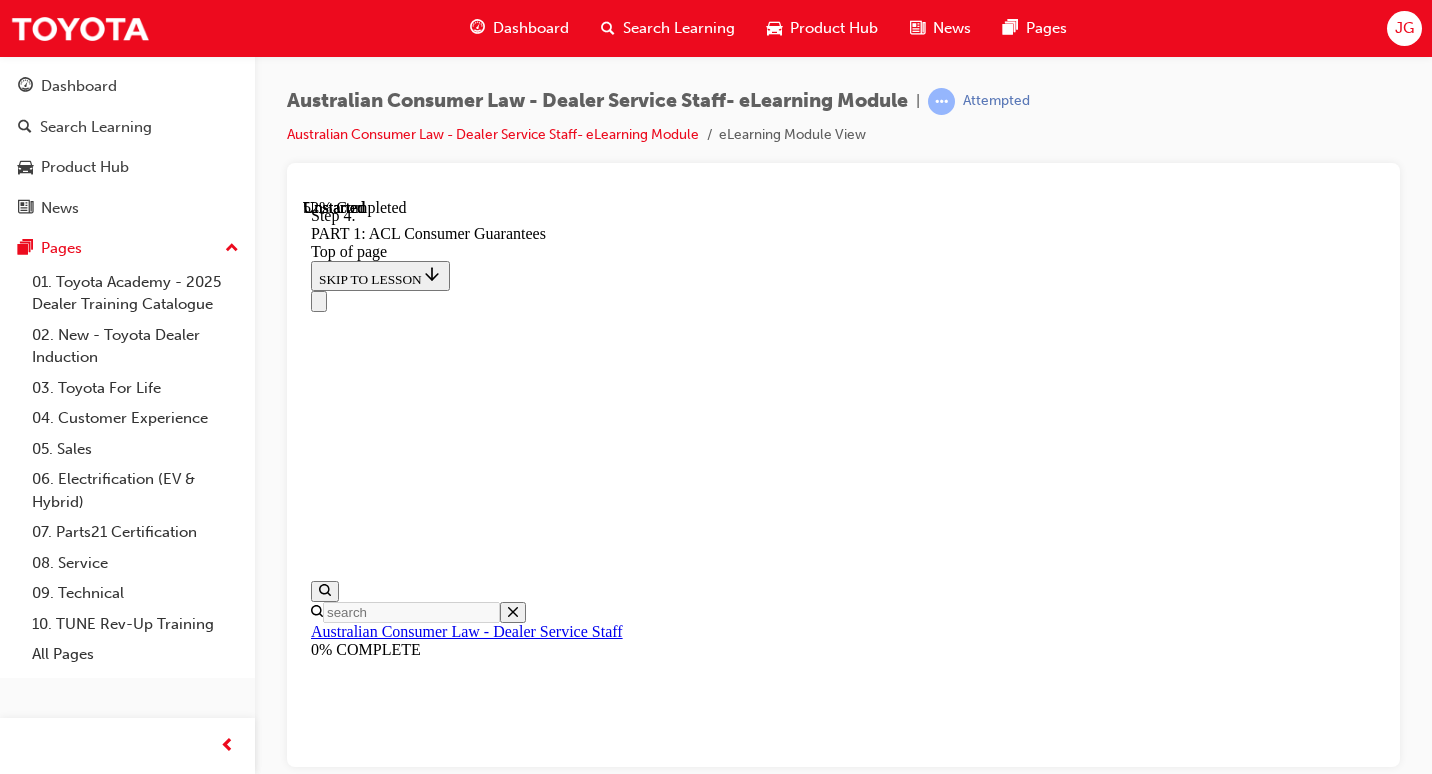 click on "1" at bounding box center (362, 13755) 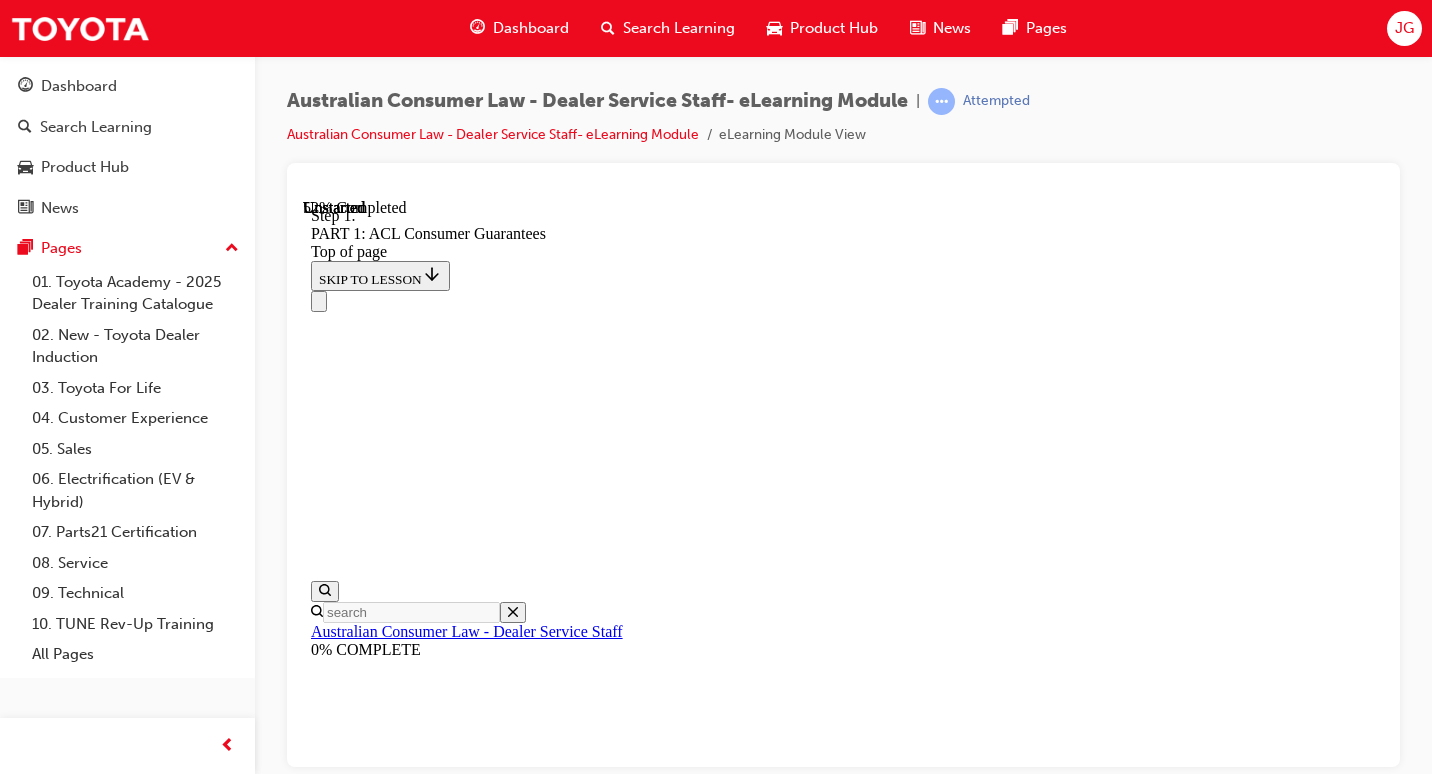 click at bounding box center [335, 12967] 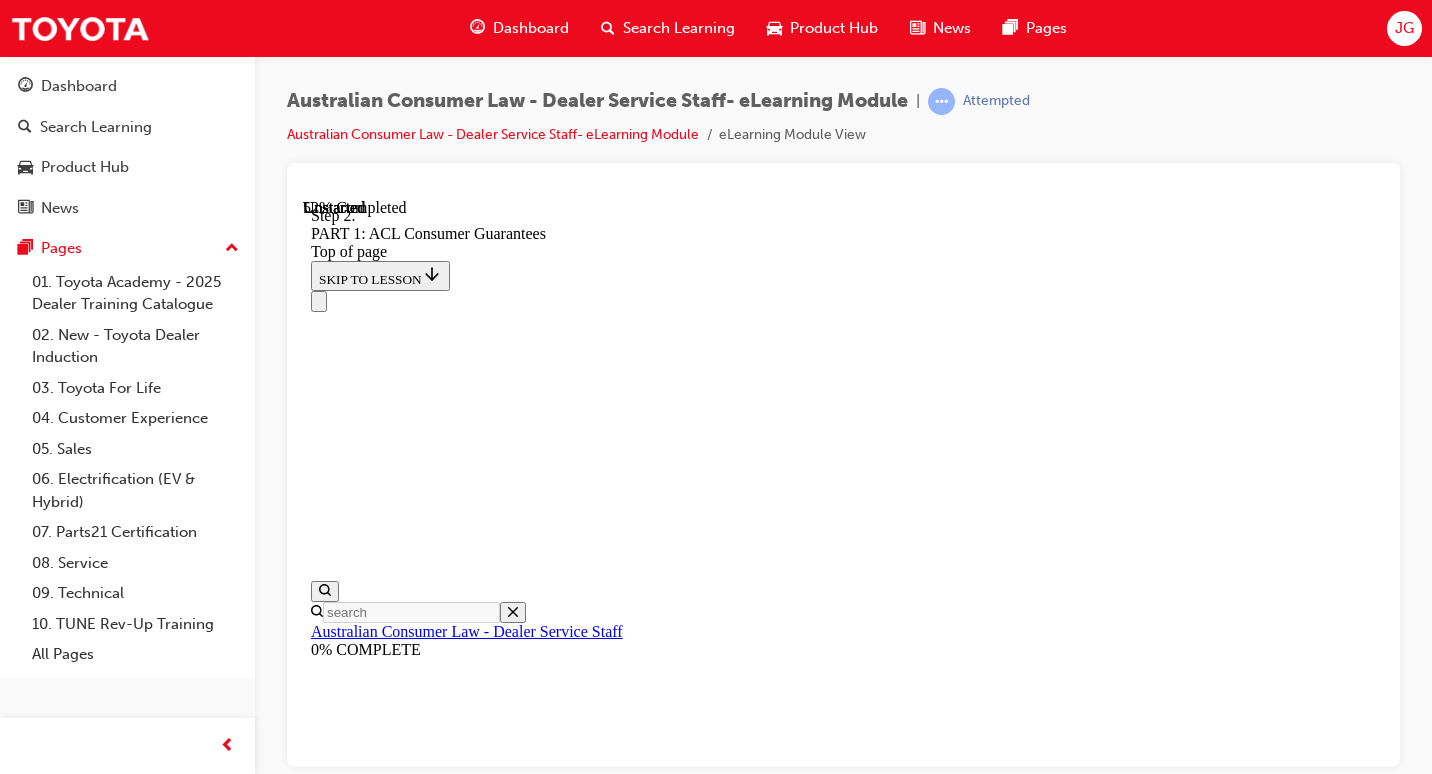 click at bounding box center [335, 12967] 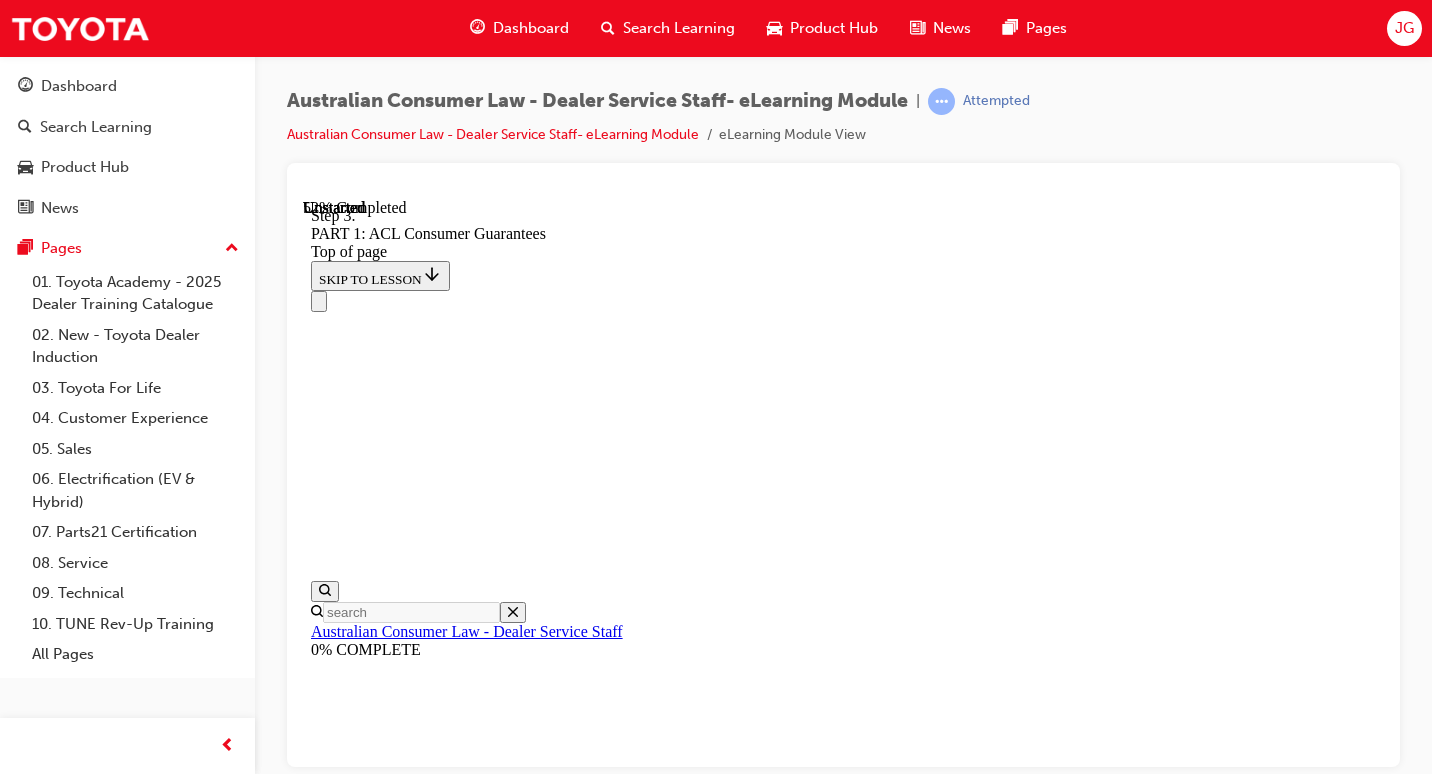 click at bounding box center [335, 12967] 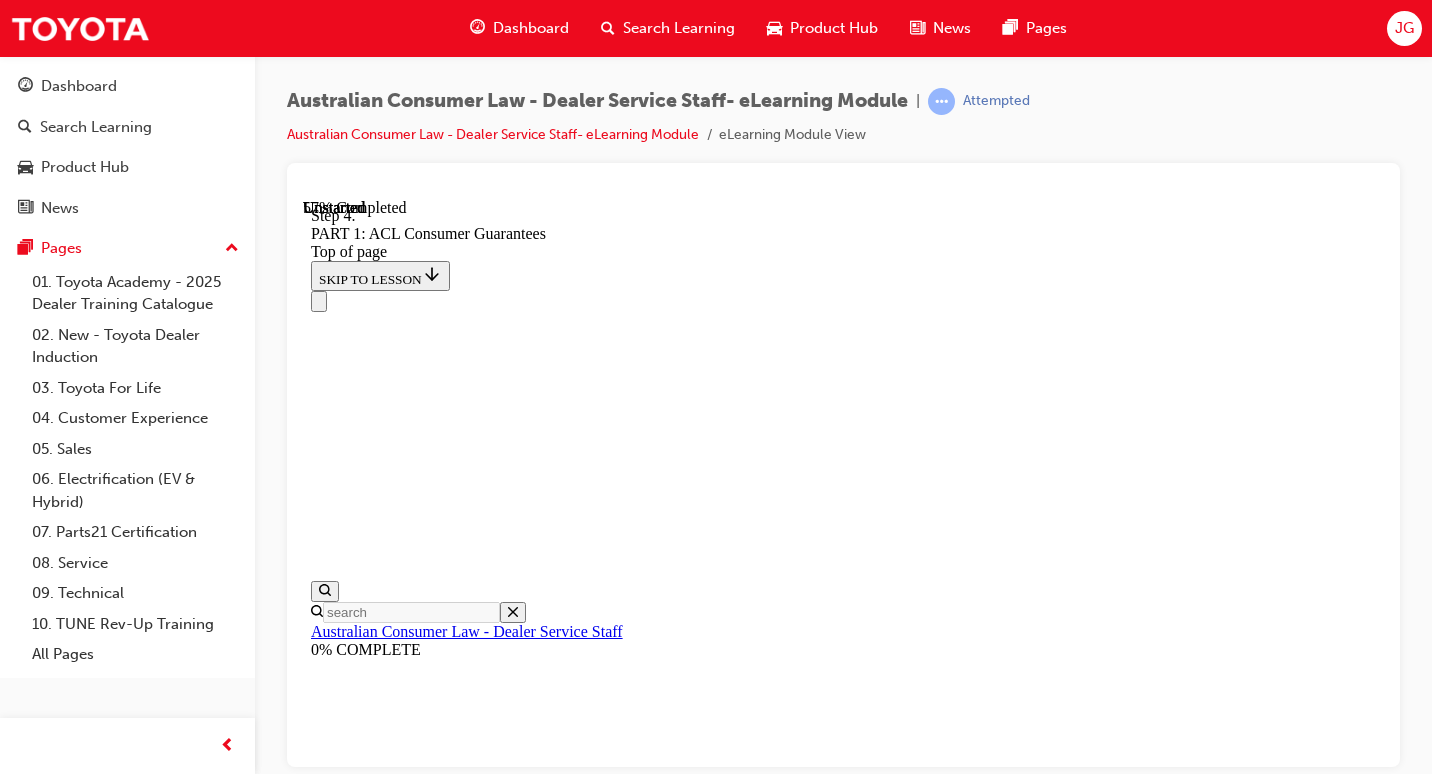 scroll, scrollTop: 10470, scrollLeft: 0, axis: vertical 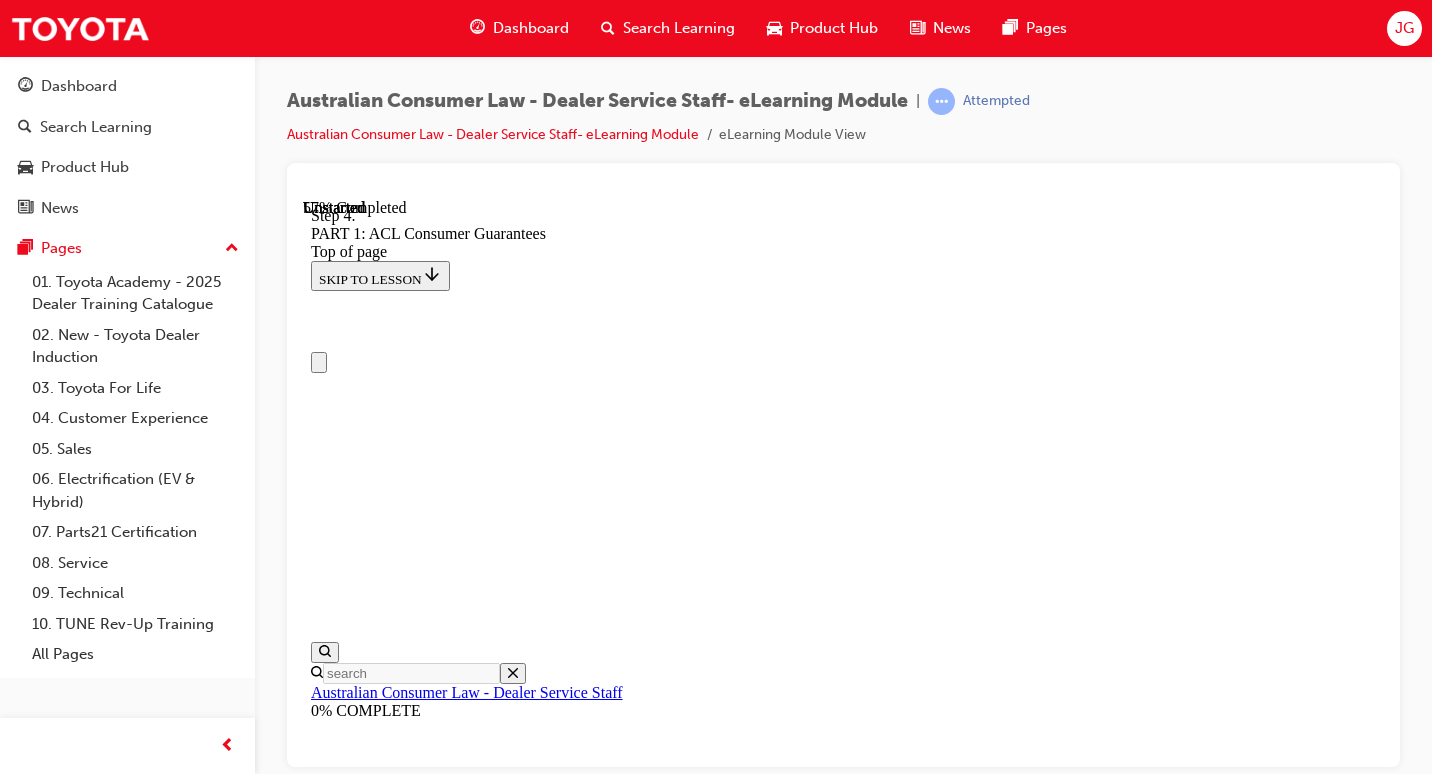 drag, startPoint x: 1381, startPoint y: 447, endPoint x: 1694, endPoint y: 406, distance: 315.6739 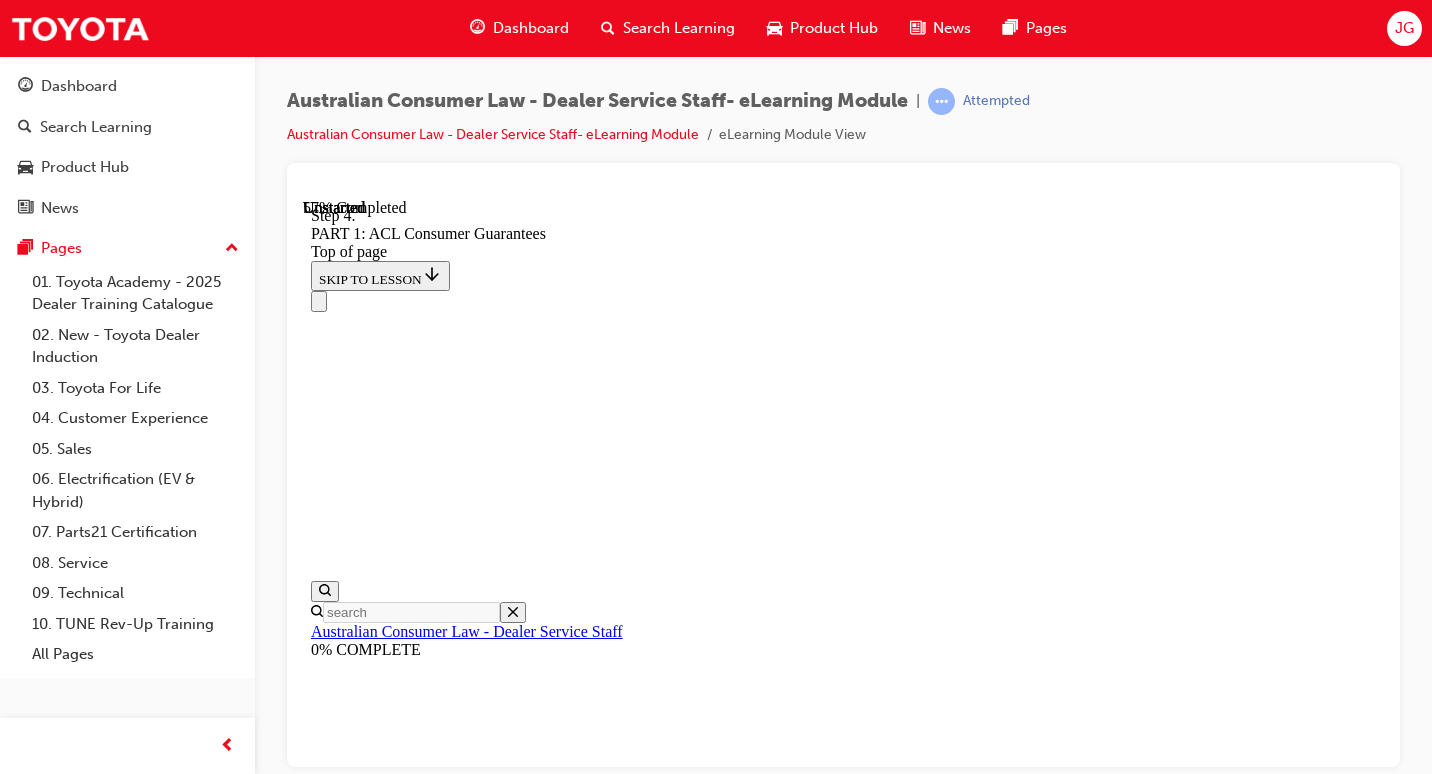 scroll, scrollTop: 10700, scrollLeft: 0, axis: vertical 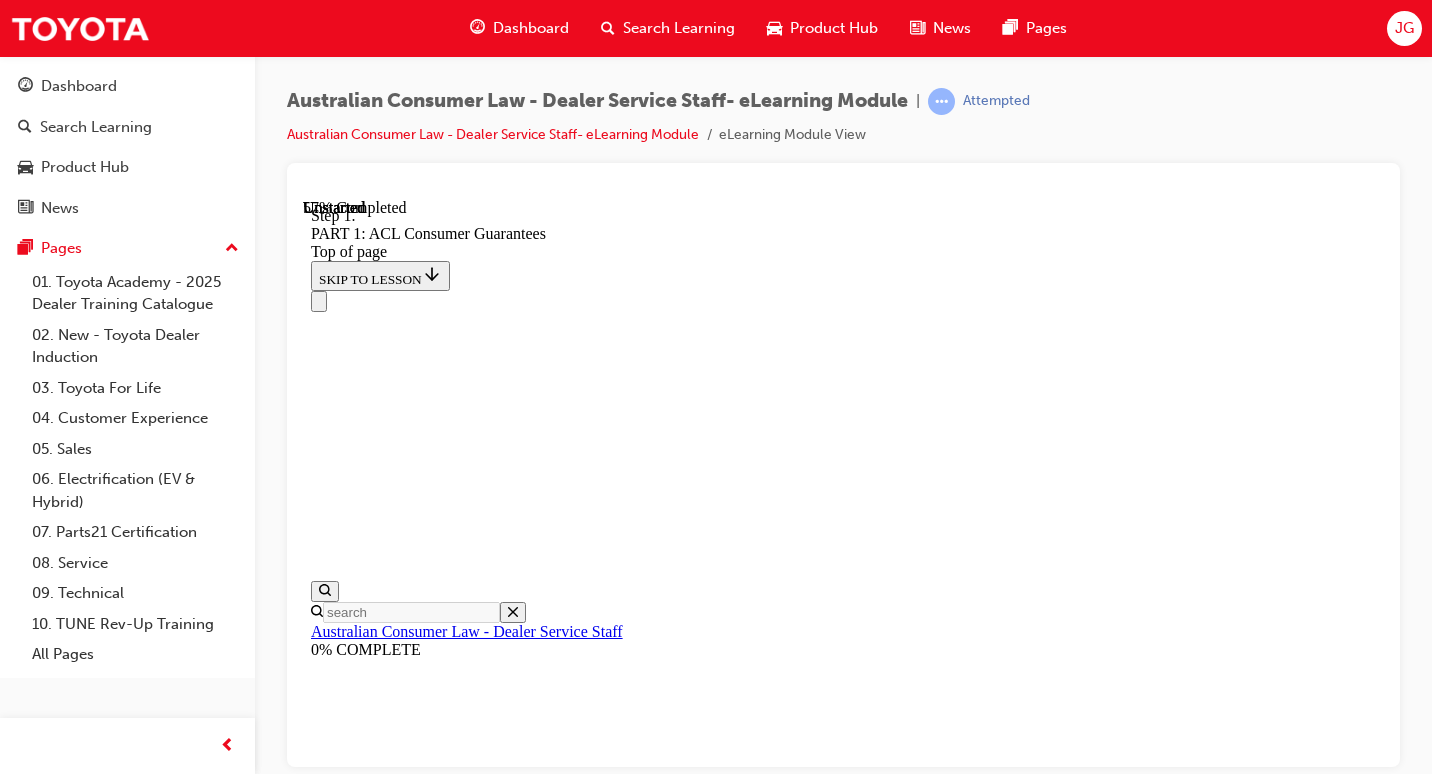 click at bounding box center (335, 13718) 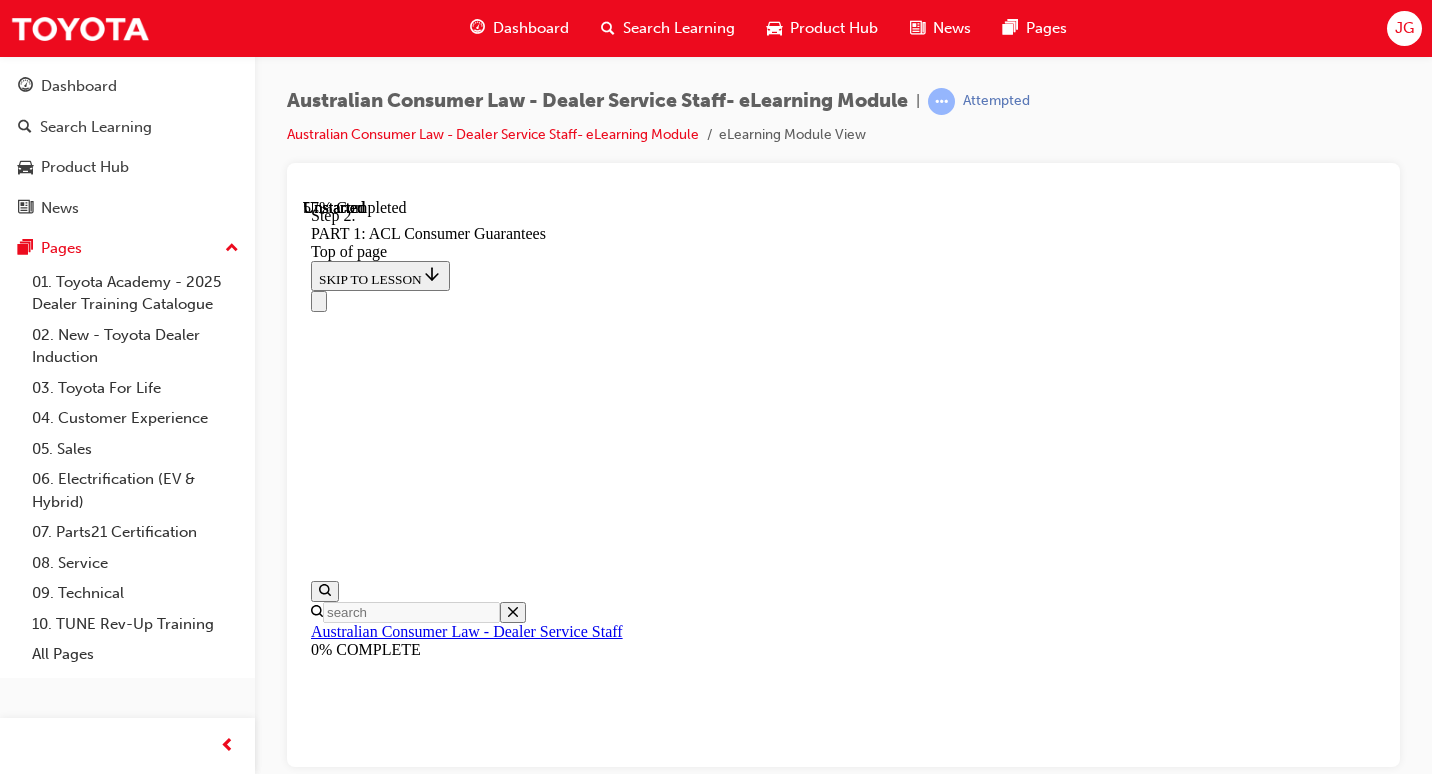 click at bounding box center (335, 13718) 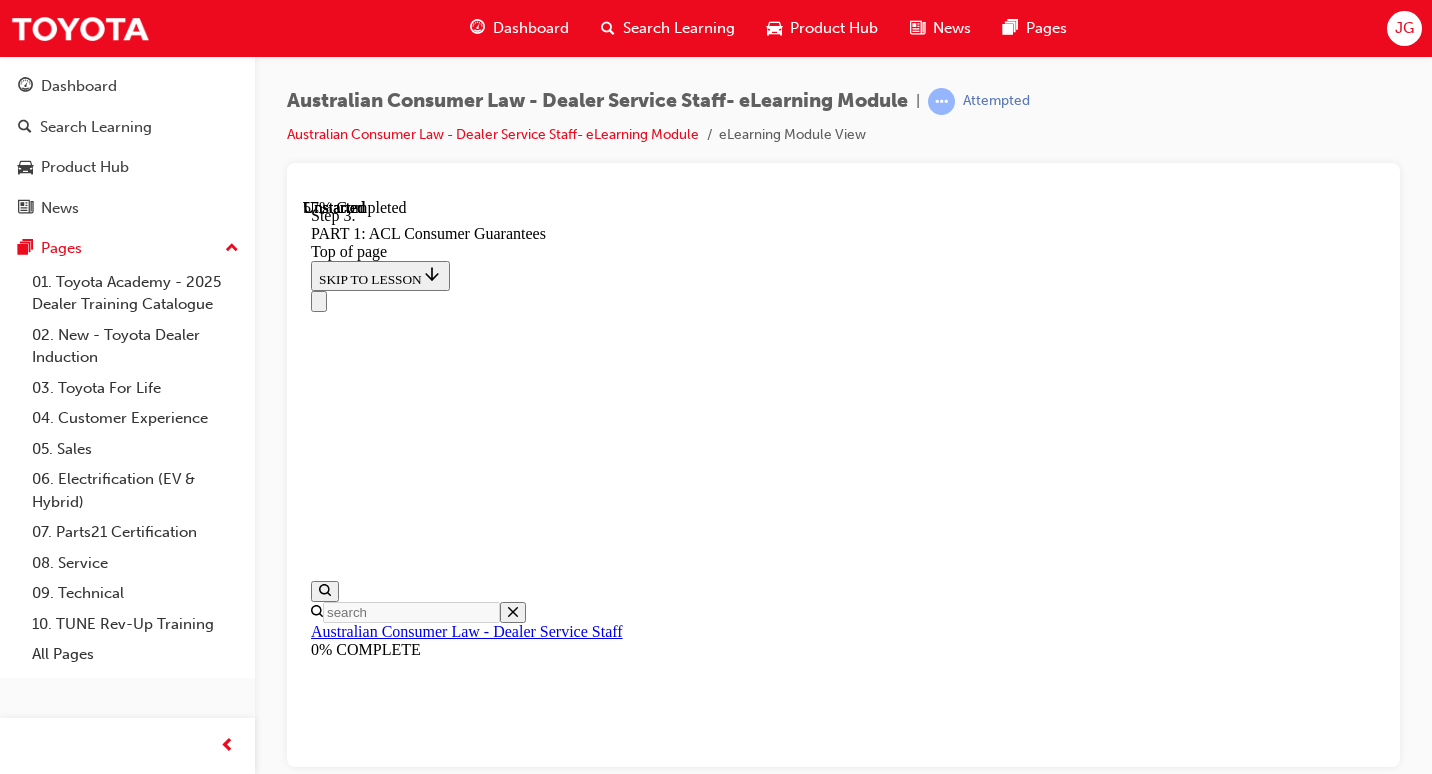 click at bounding box center [335, 13718] 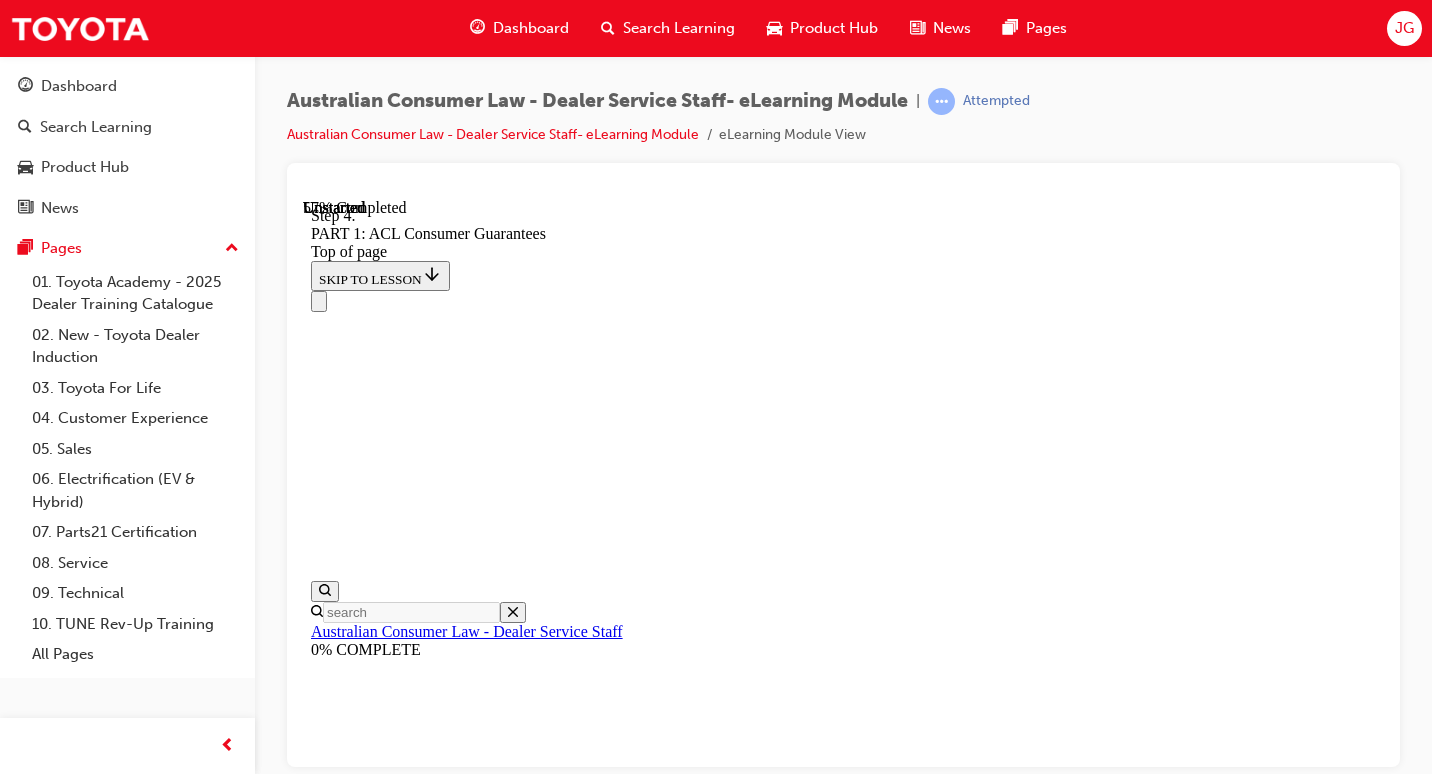 click at bounding box center (335, 13718) 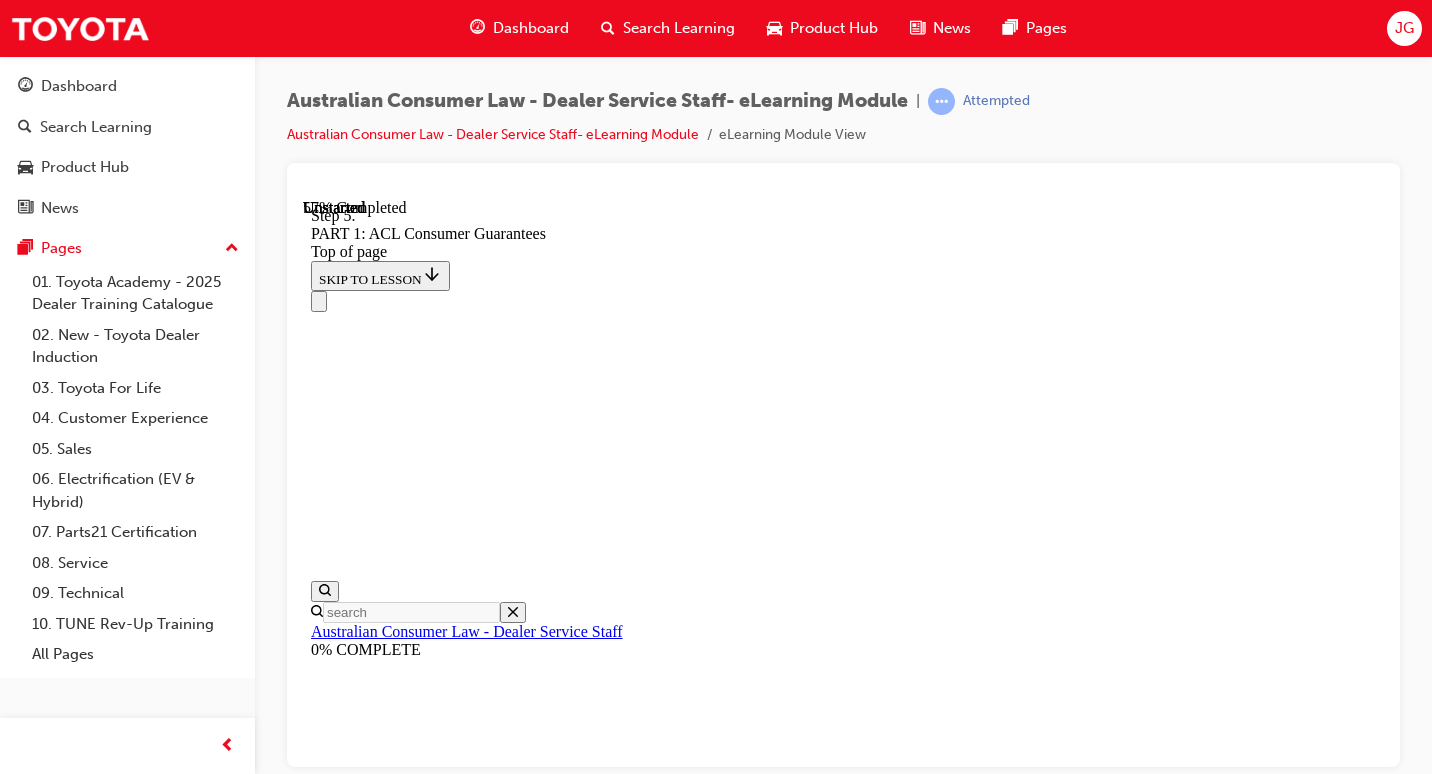 click at bounding box center [335, 13718] 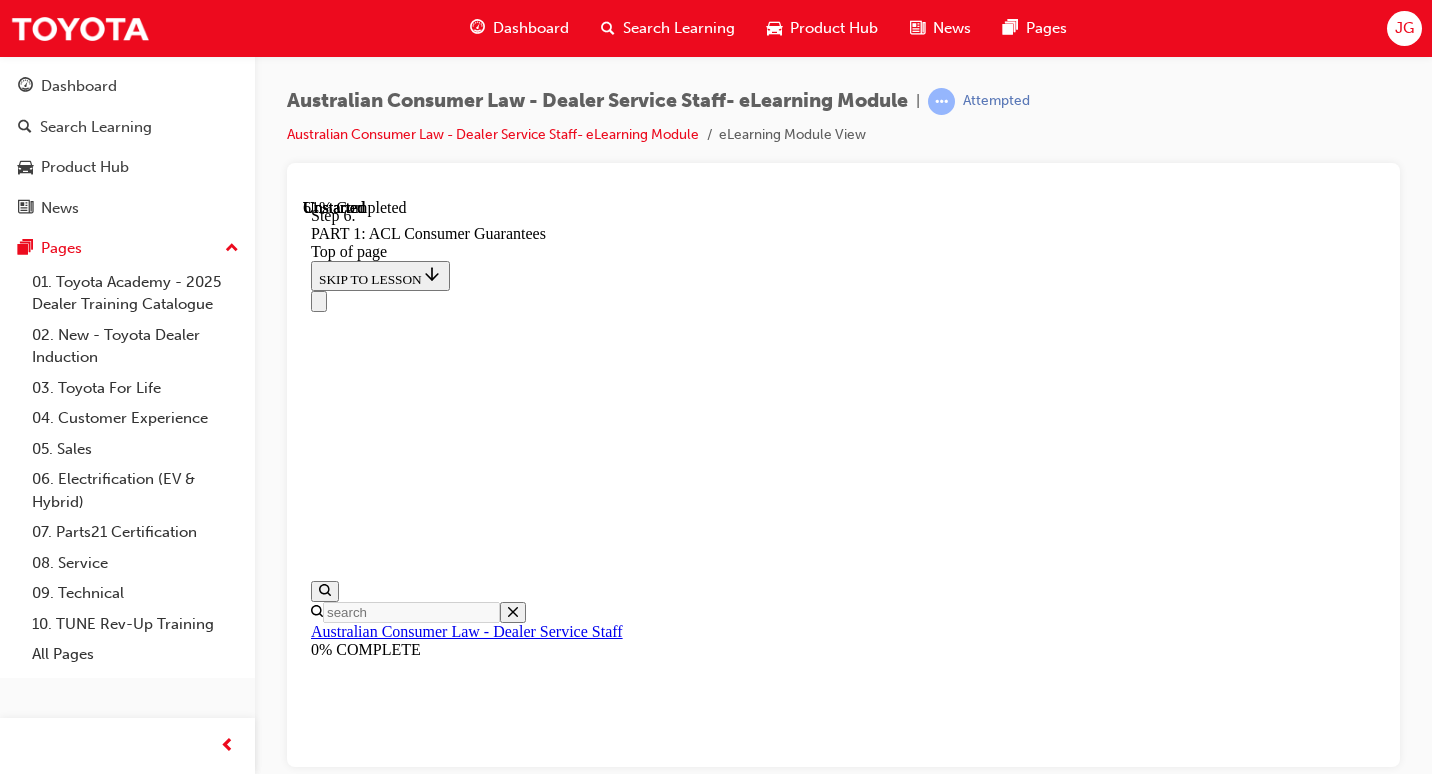 scroll, scrollTop: 12391, scrollLeft: 0, axis: vertical 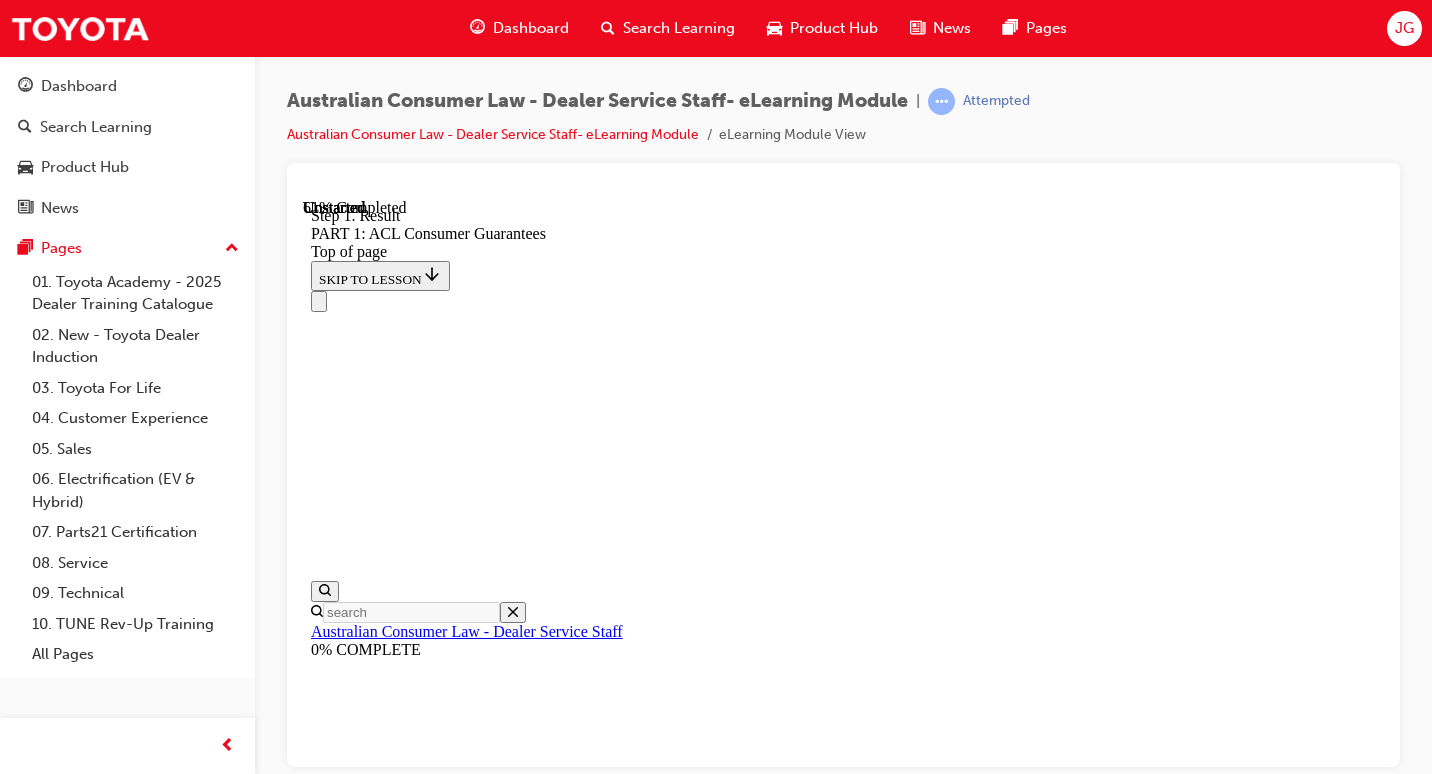 click 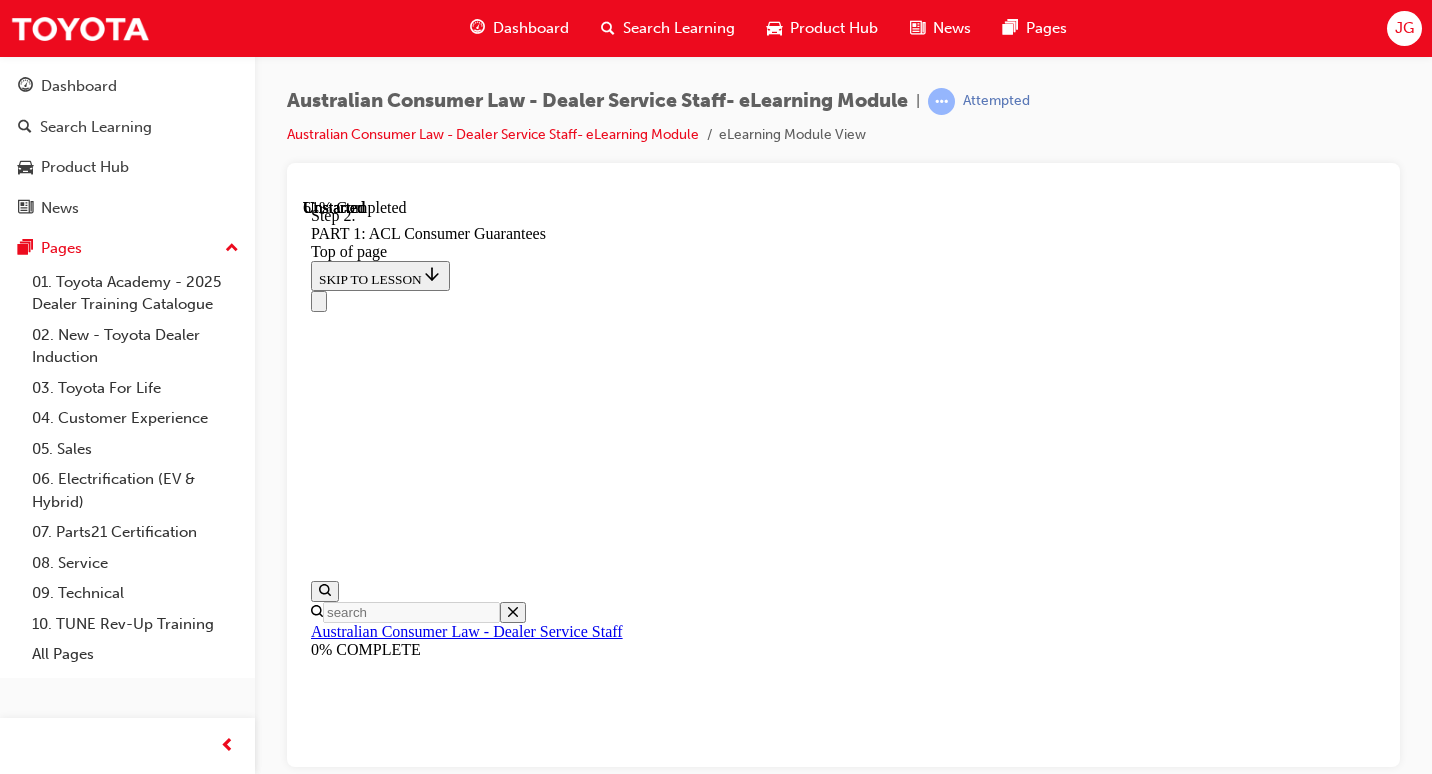 click on "Example: Long Repair Time  Shortly after purchase, a manufacturing defect caused a vehicle to develop excessive noisiness. During each attempted repair, the vehicle was not able to be used by the consumer for extended periods (in Dealer’s possession) – a combined period of 5 weeks. START Step 1 Result The vehicle is unlikely to meet the consumer guarantee of acceptable quality. In addition, the consumer is unlikely to have bought the vehicle had they known the full extent of the vehicle’s problems. Therefore, this is likely to be considered a major failure to comply with the consumer guarantee of acceptable quality. 1 START AGAIN 1" at bounding box center [843, 14923] 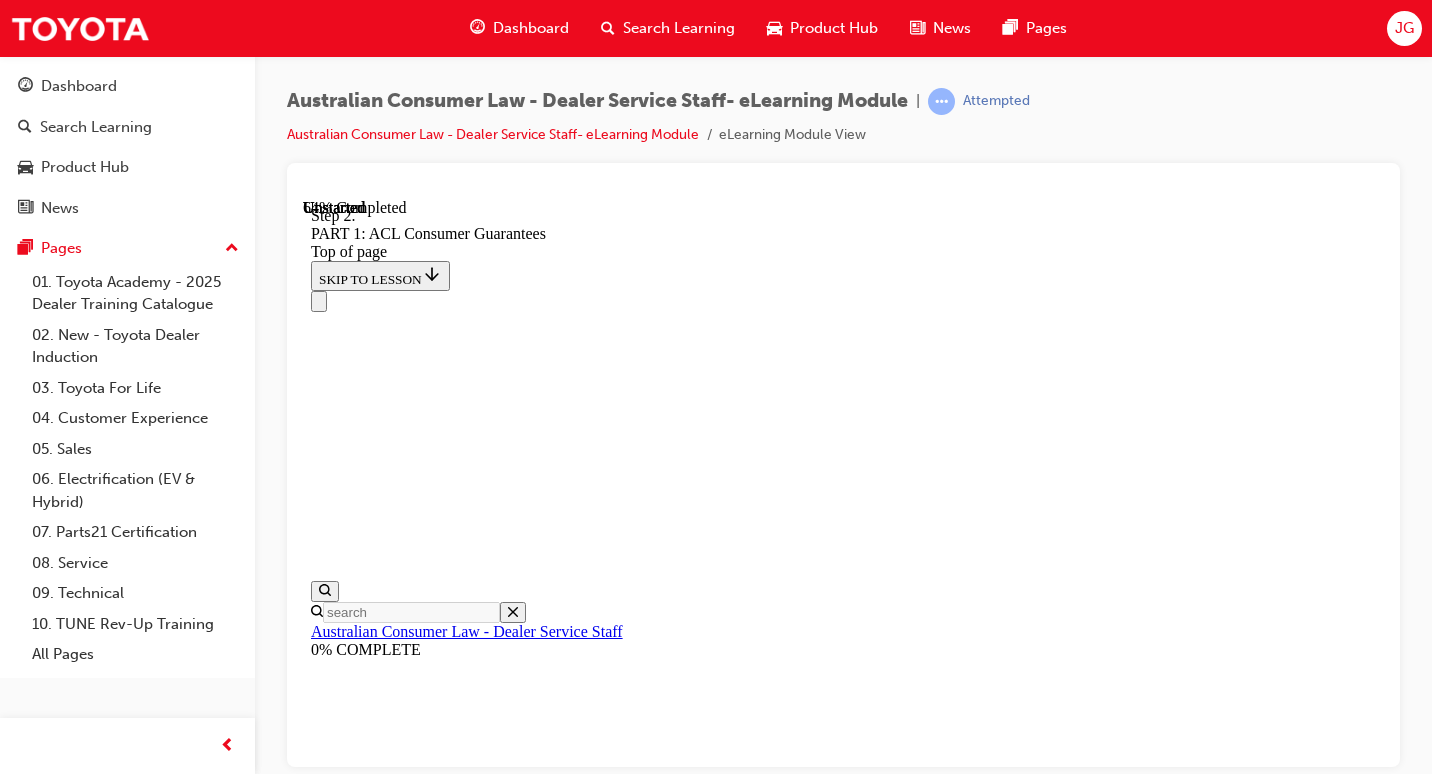 scroll, scrollTop: 13169, scrollLeft: 0, axis: vertical 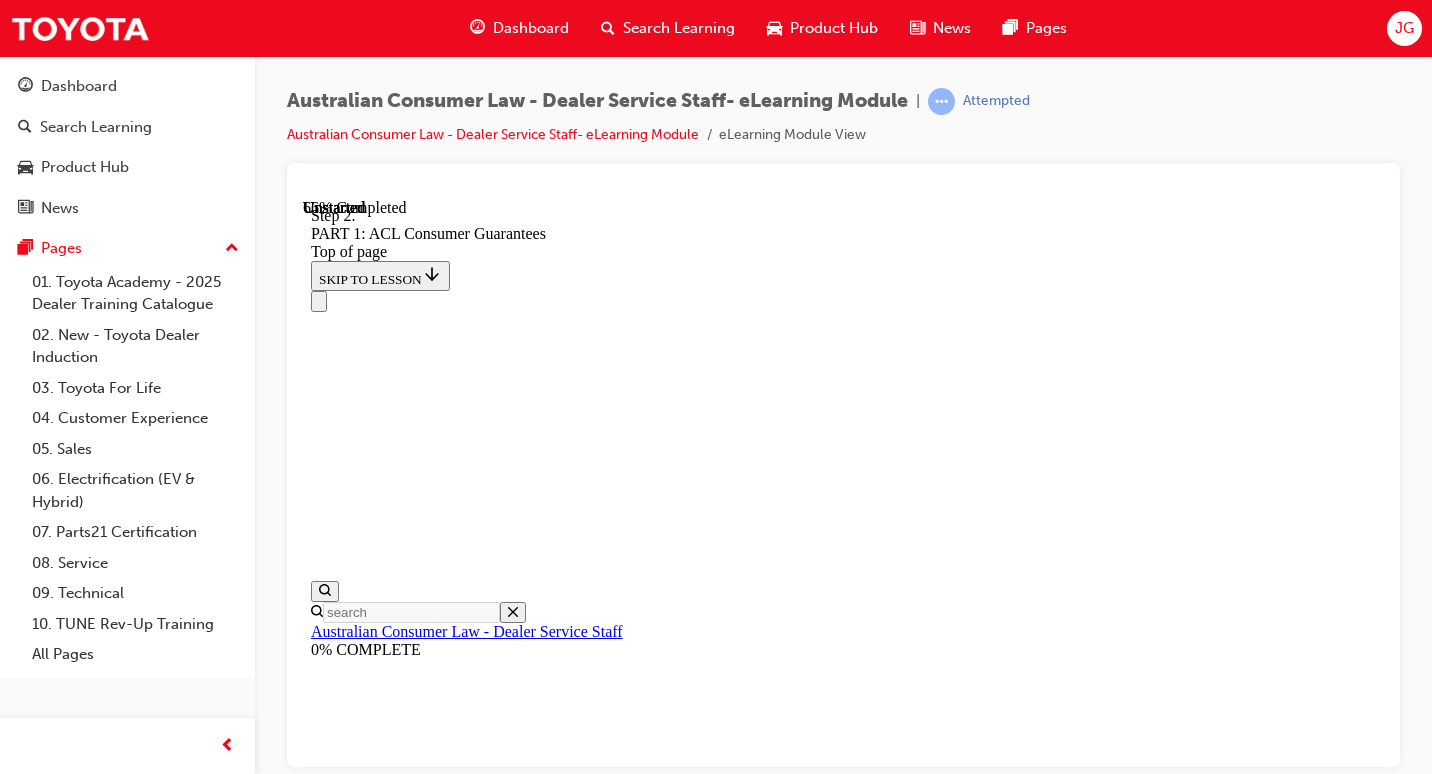 click at bounding box center [335, 15460] 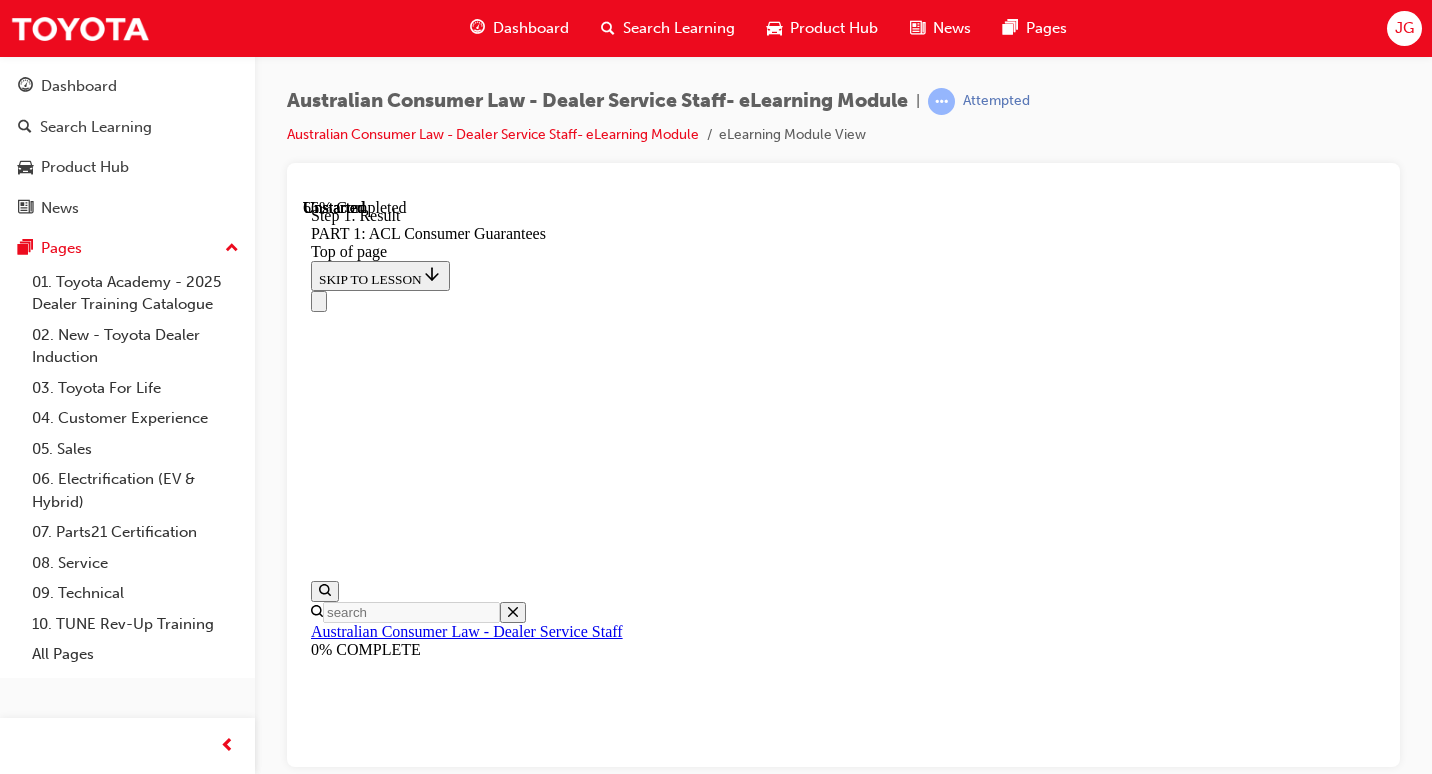 scroll, scrollTop: 13223, scrollLeft: 0, axis: vertical 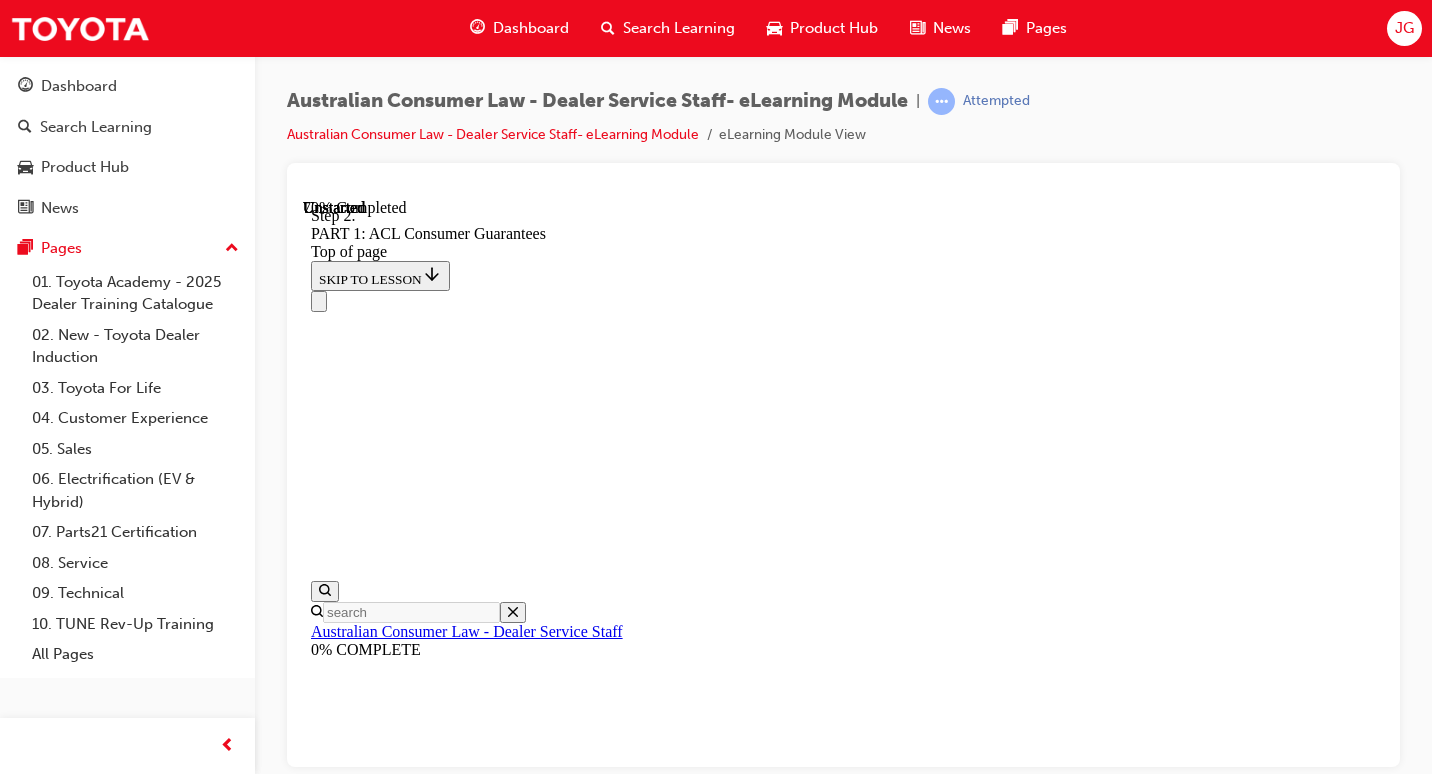 click 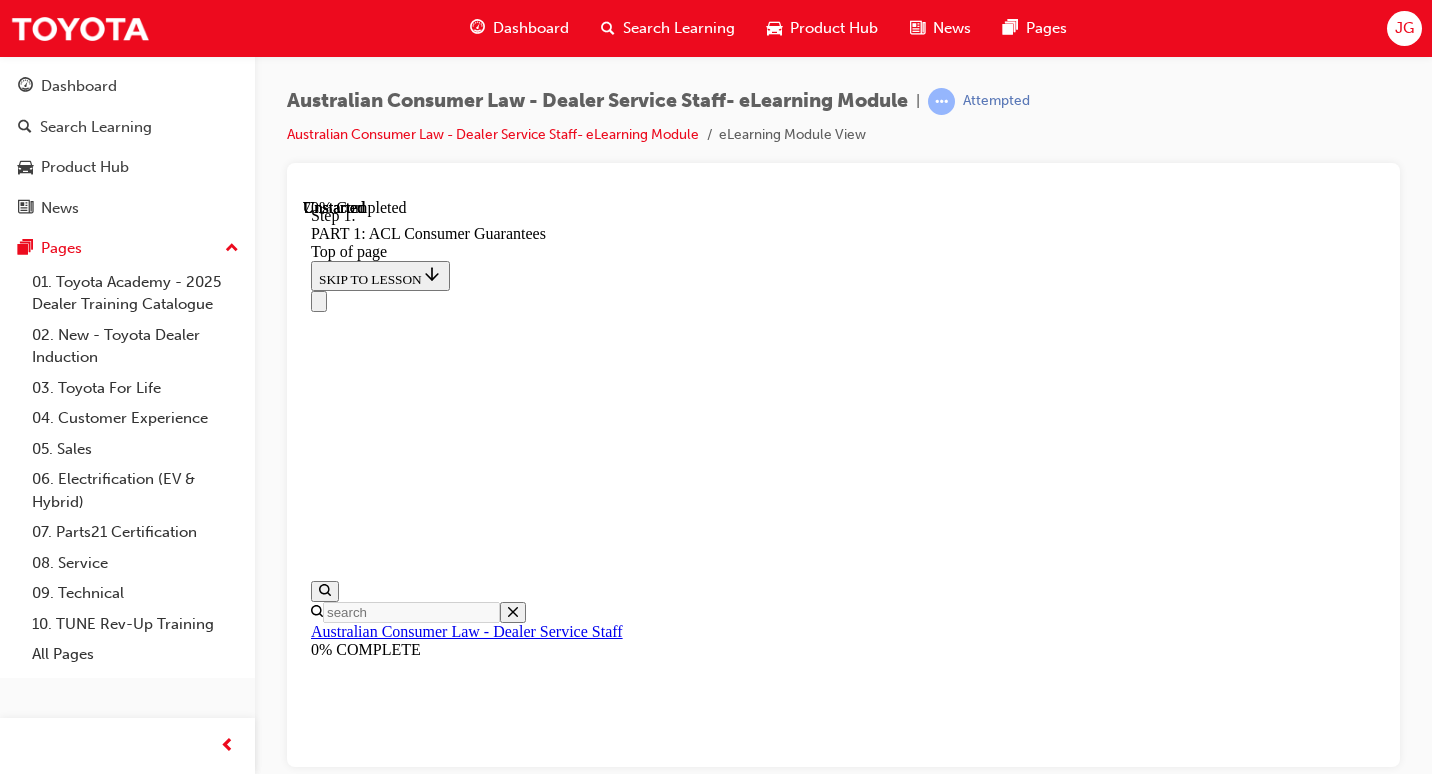scroll, scrollTop: 14536, scrollLeft: 0, axis: vertical 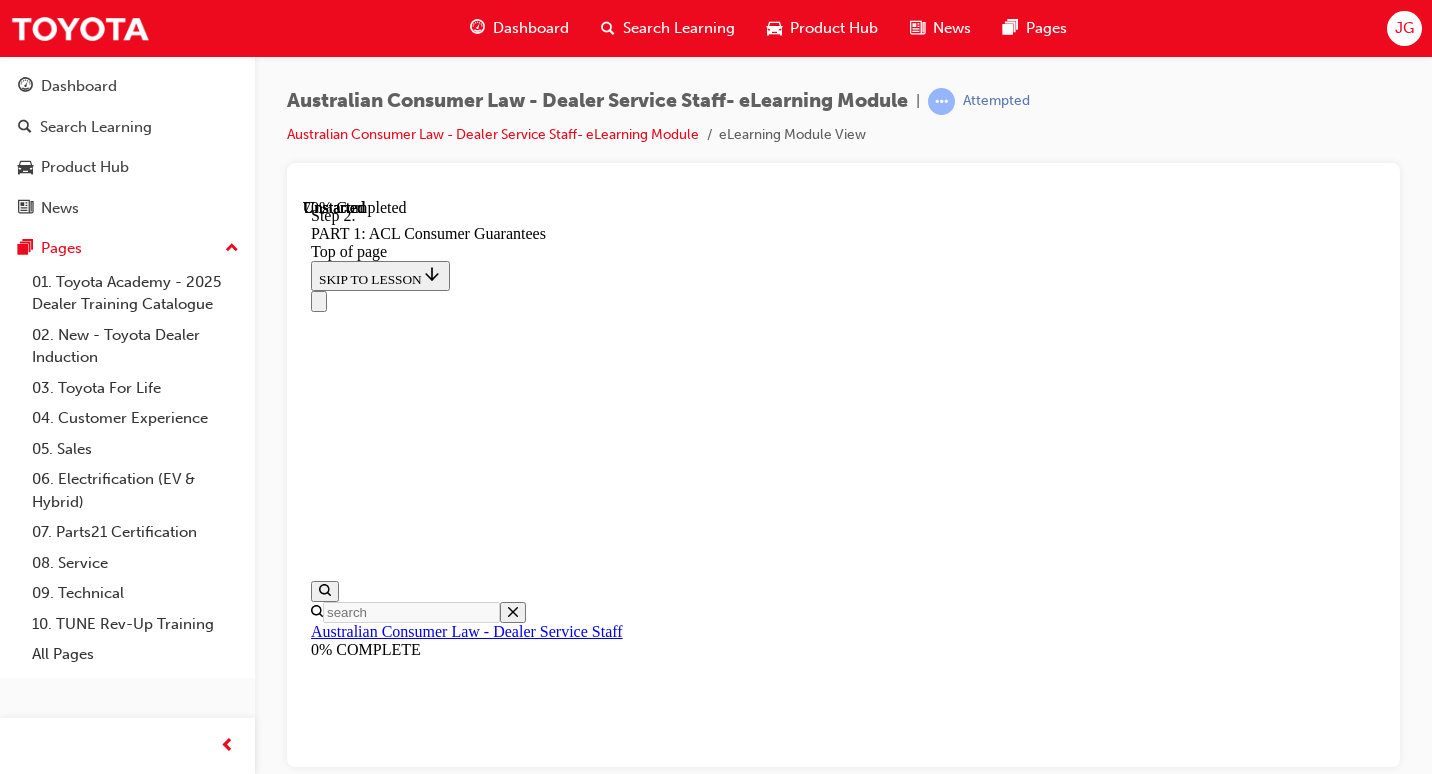 click 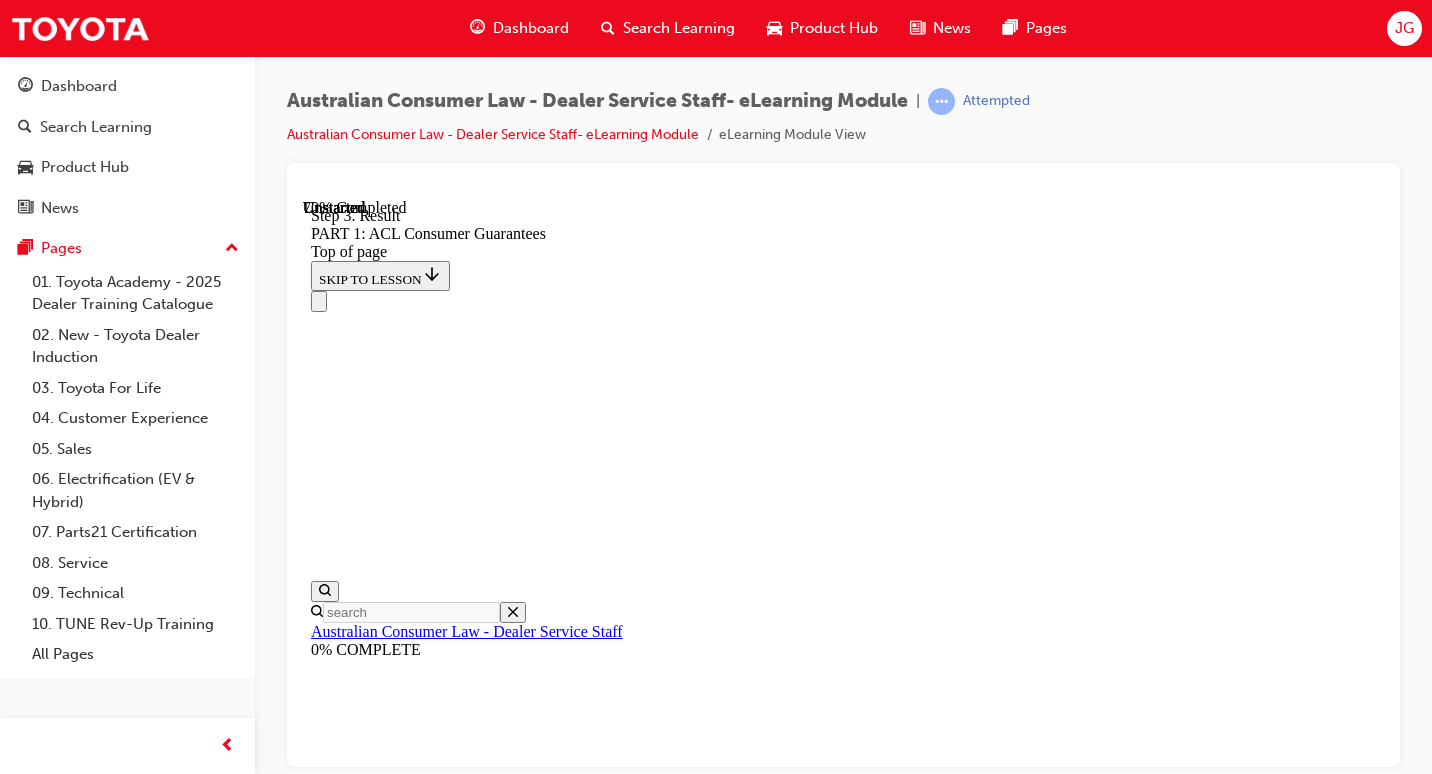 click 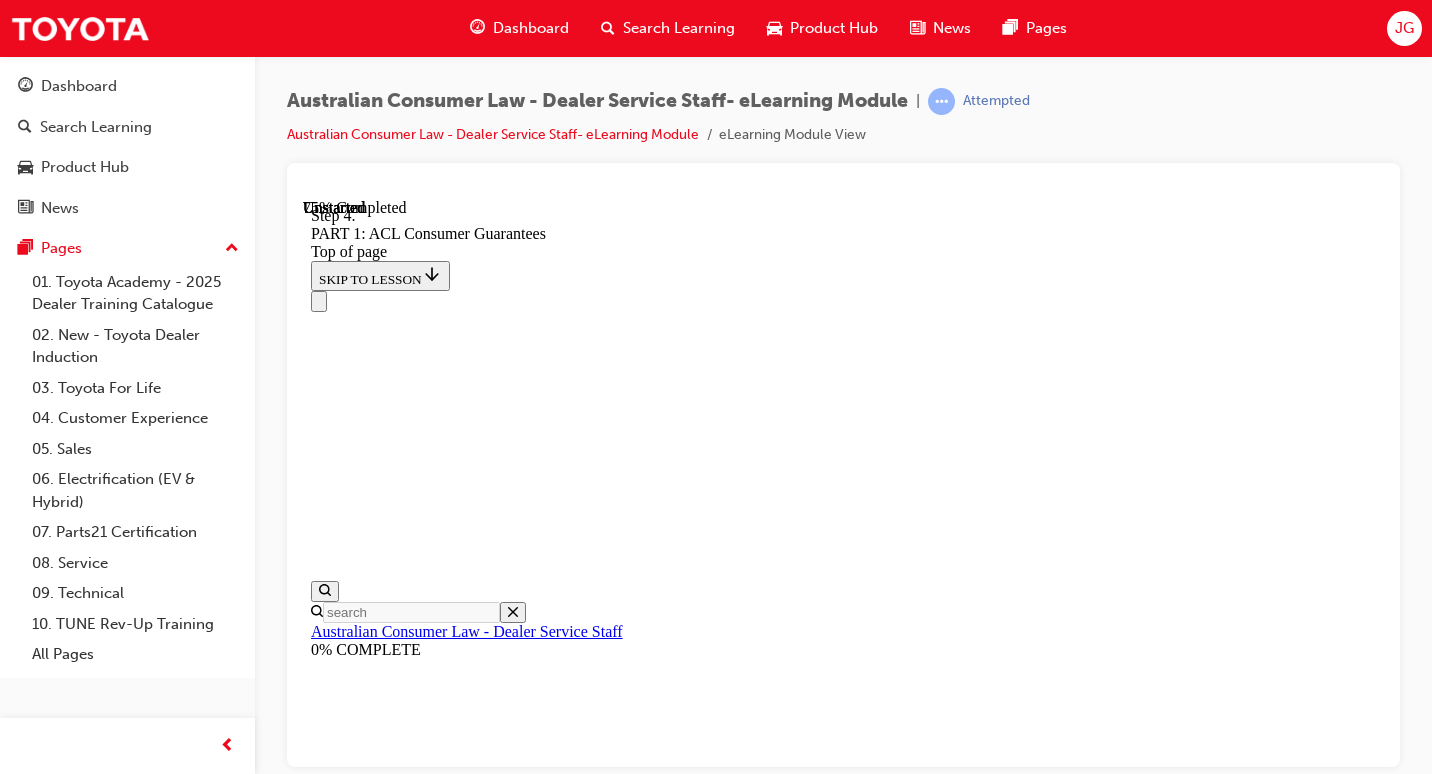 scroll, scrollTop: 16507, scrollLeft: 0, axis: vertical 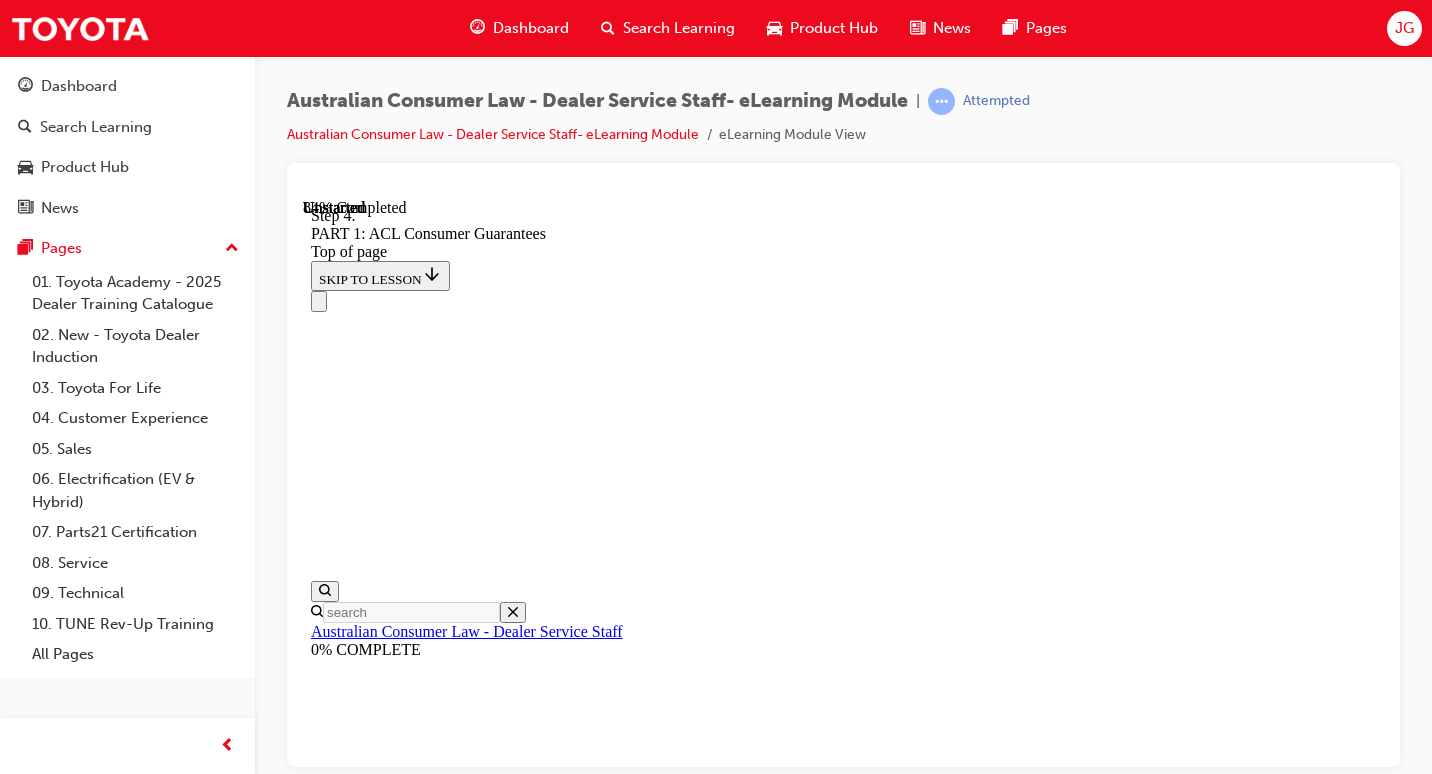 click on "CONTINUE" 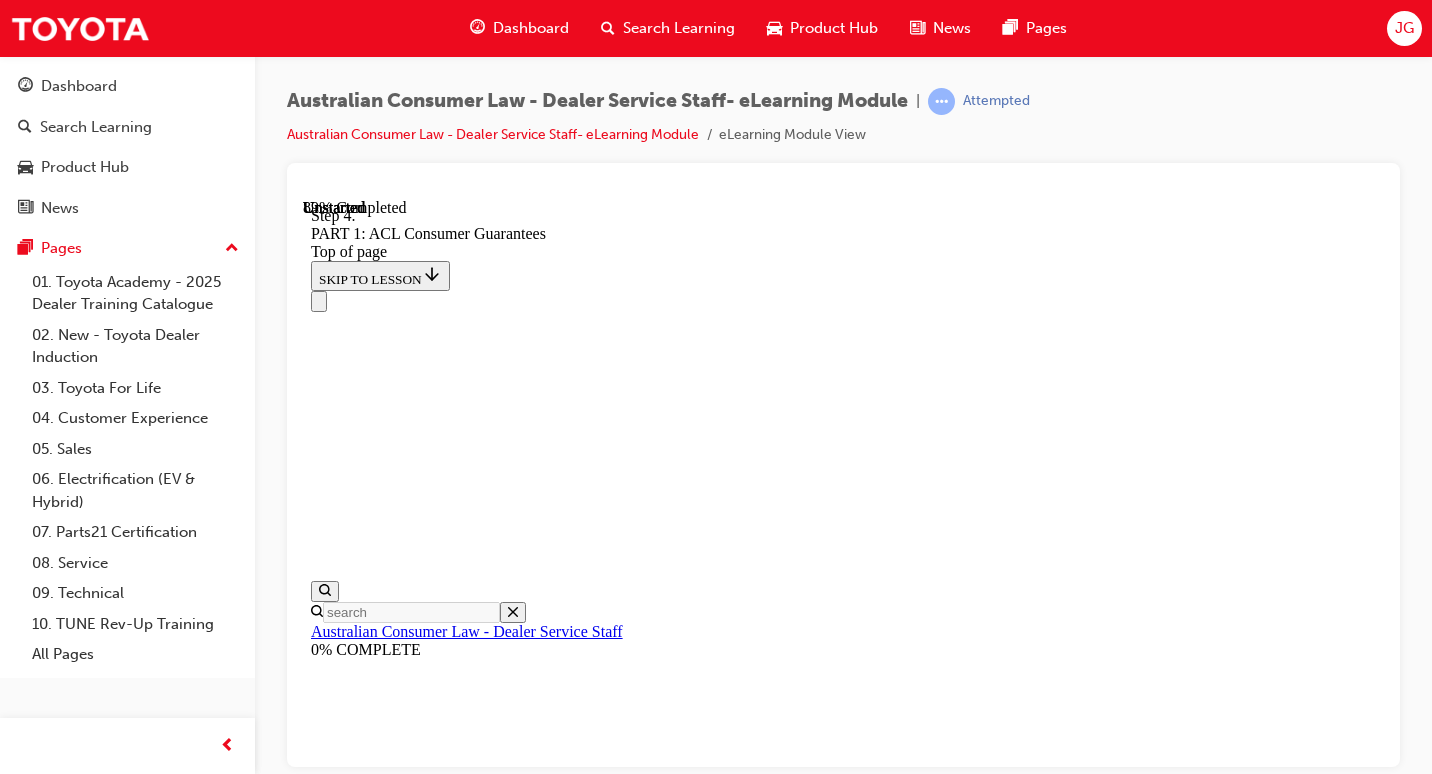 scroll, scrollTop: 21085, scrollLeft: 0, axis: vertical 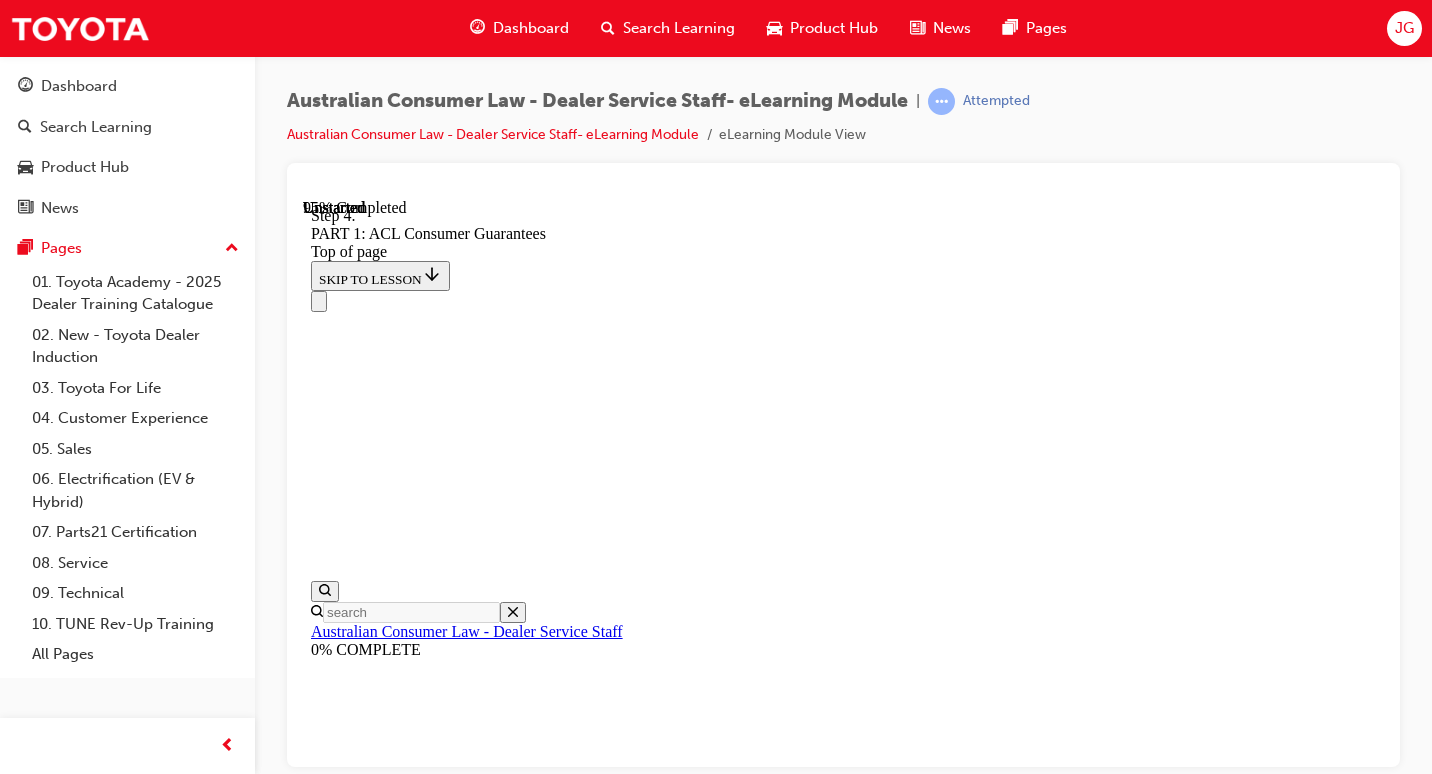 drag, startPoint x: 850, startPoint y: 732, endPoint x: 1091, endPoint y: 336, distance: 463.56985 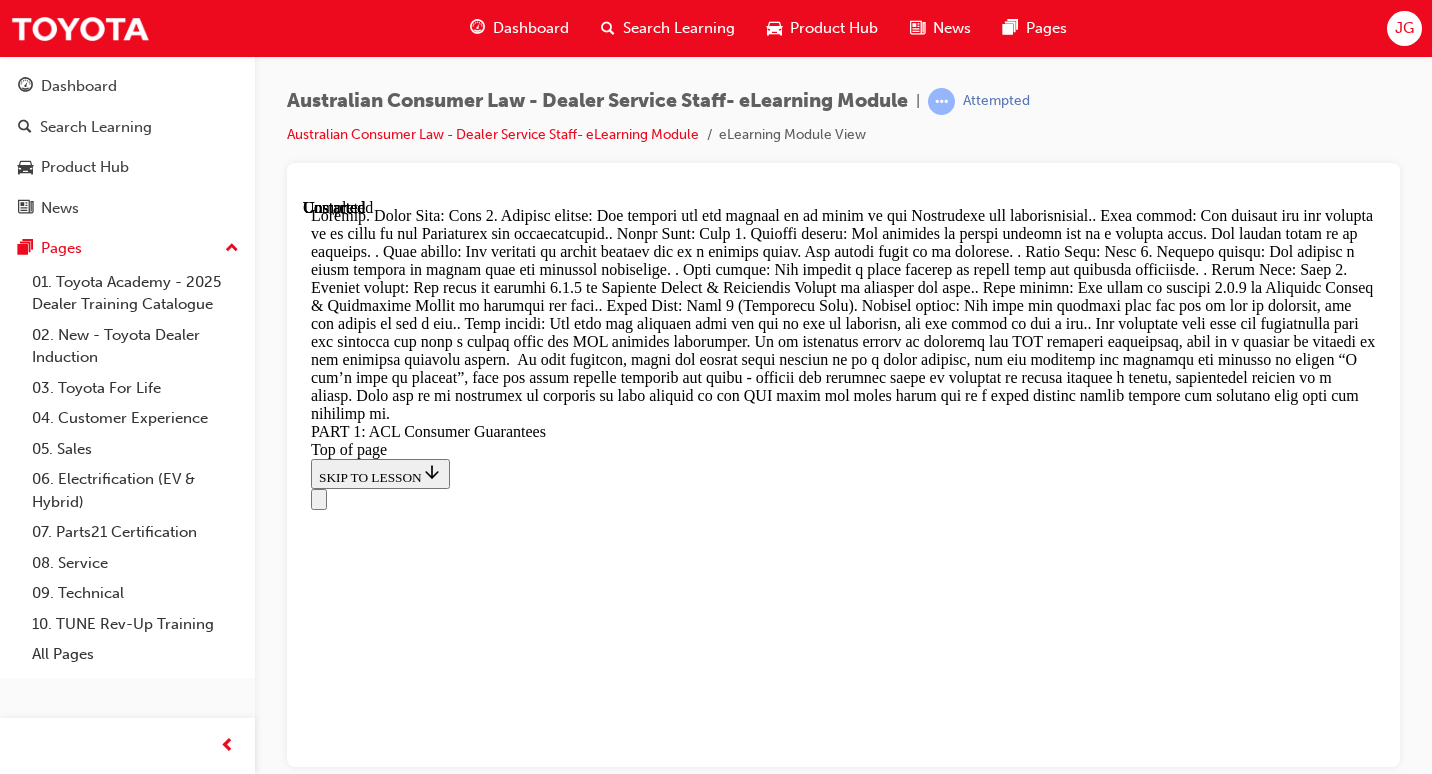 scroll, scrollTop: 25489, scrollLeft: 0, axis: vertical 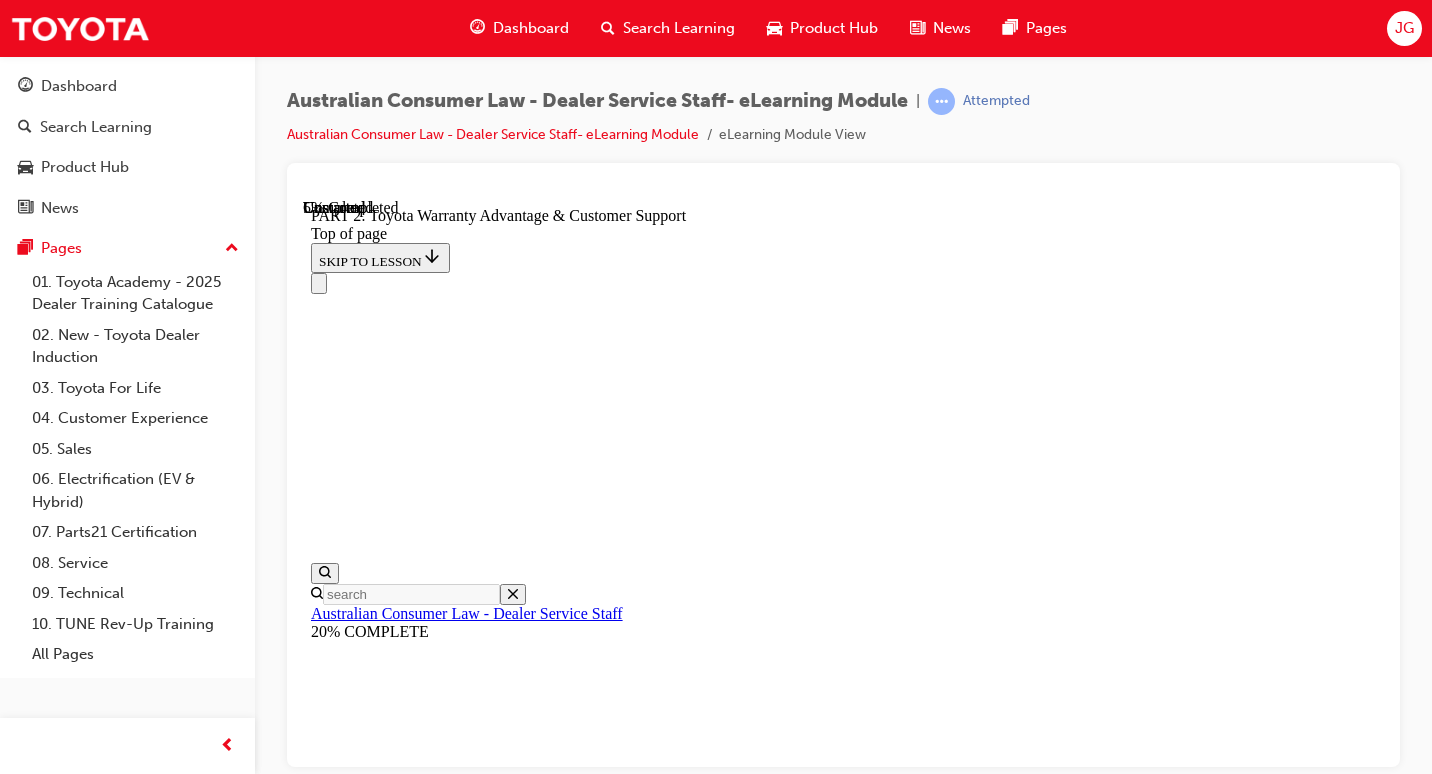 click on "CONTINUE" at bounding box center (354, 8230) 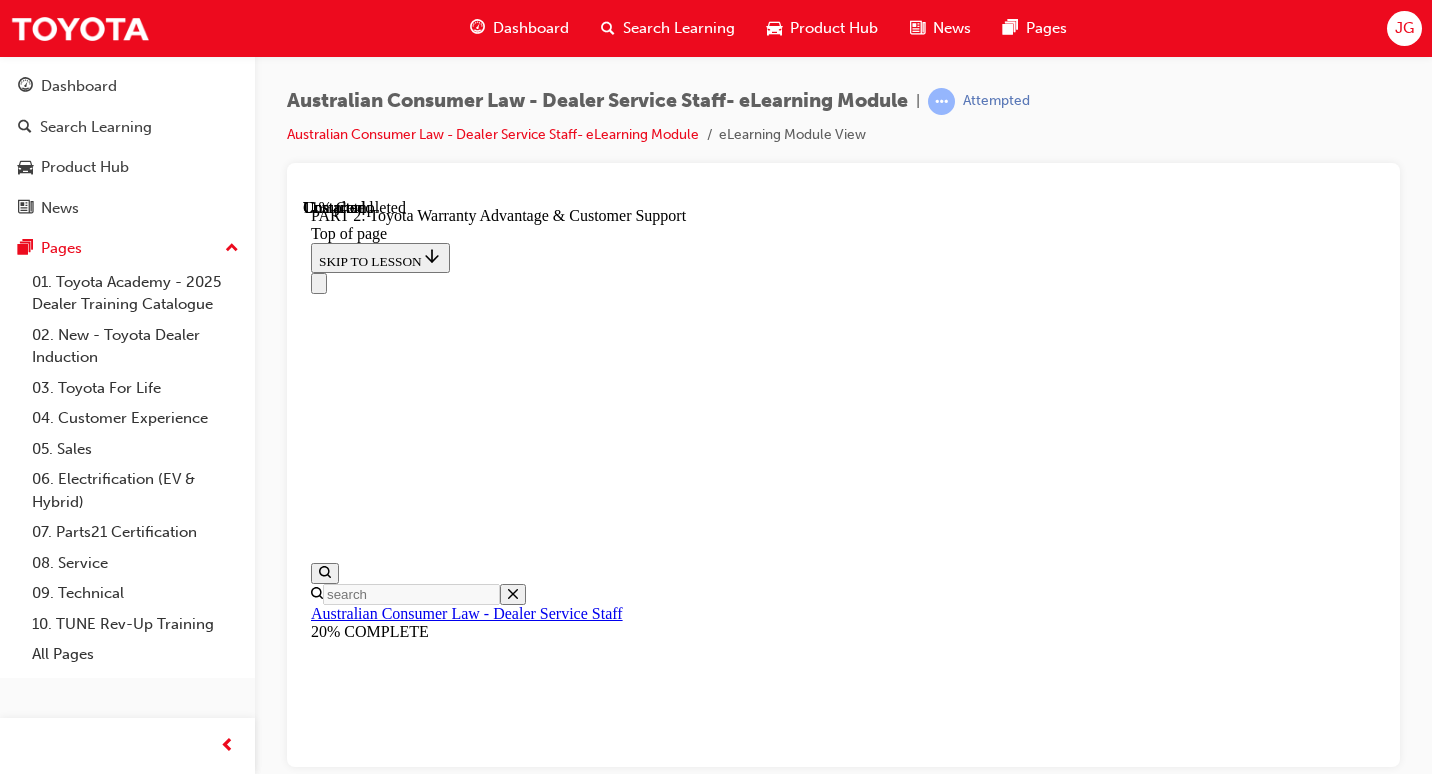 scroll, scrollTop: 1957, scrollLeft: 0, axis: vertical 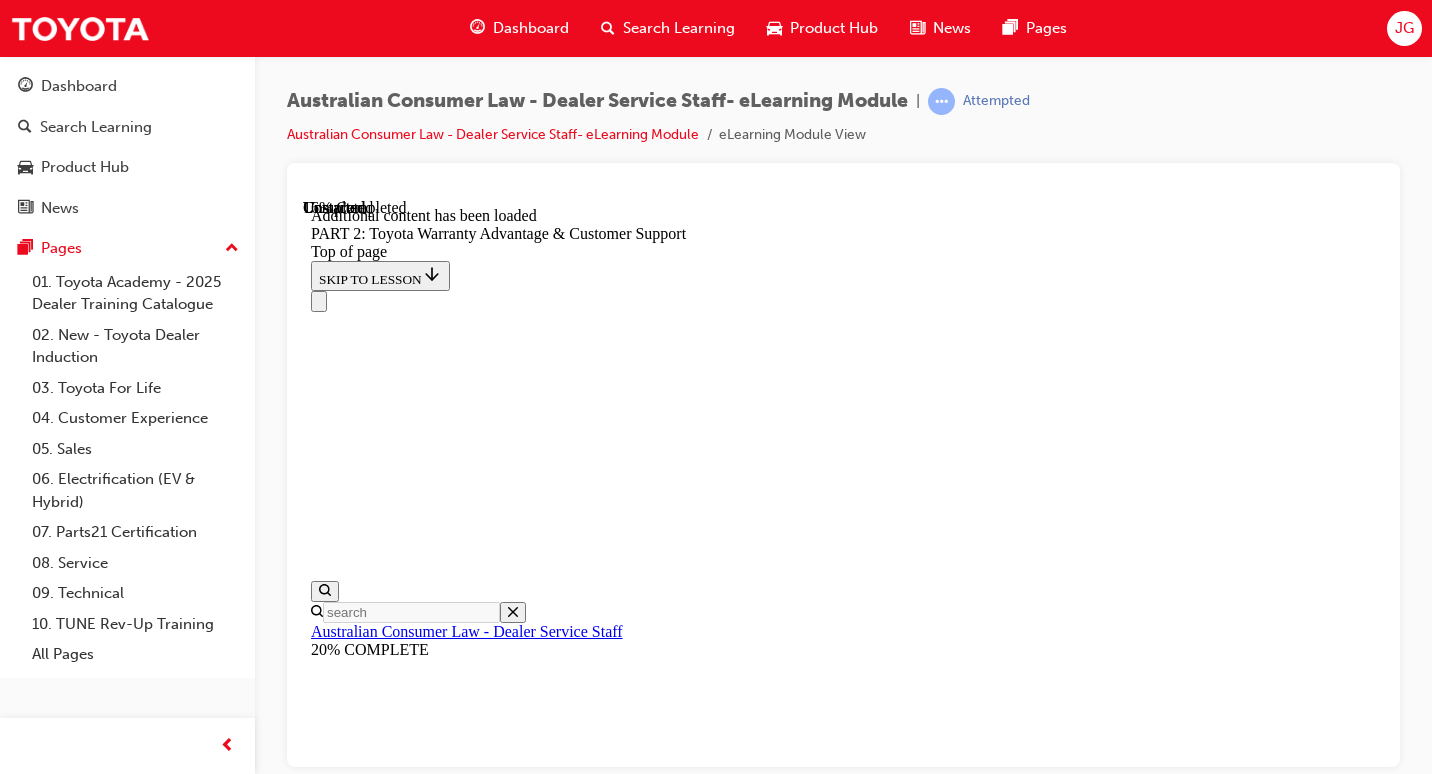click on "CONTINUE" at bounding box center (354, 8698) 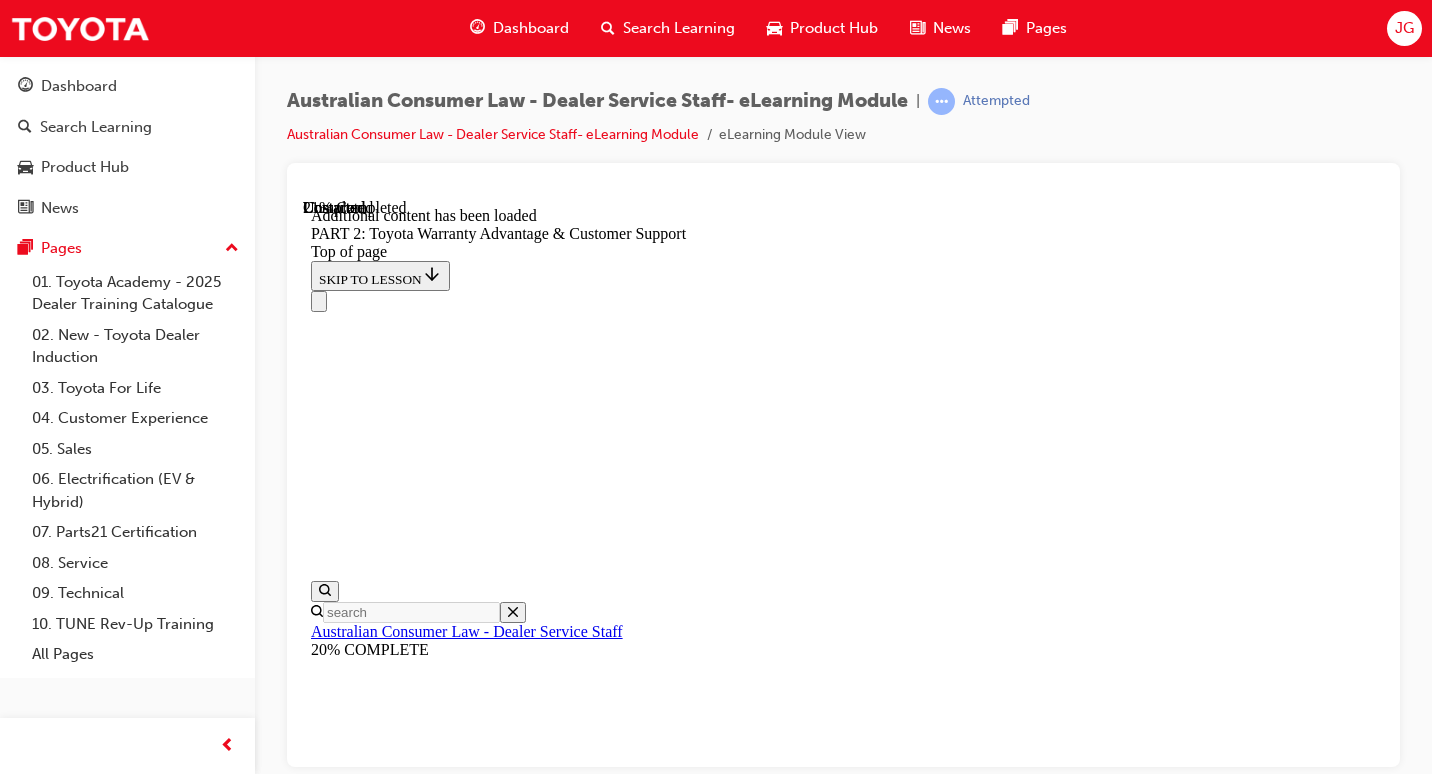 scroll, scrollTop: 2677, scrollLeft: 0, axis: vertical 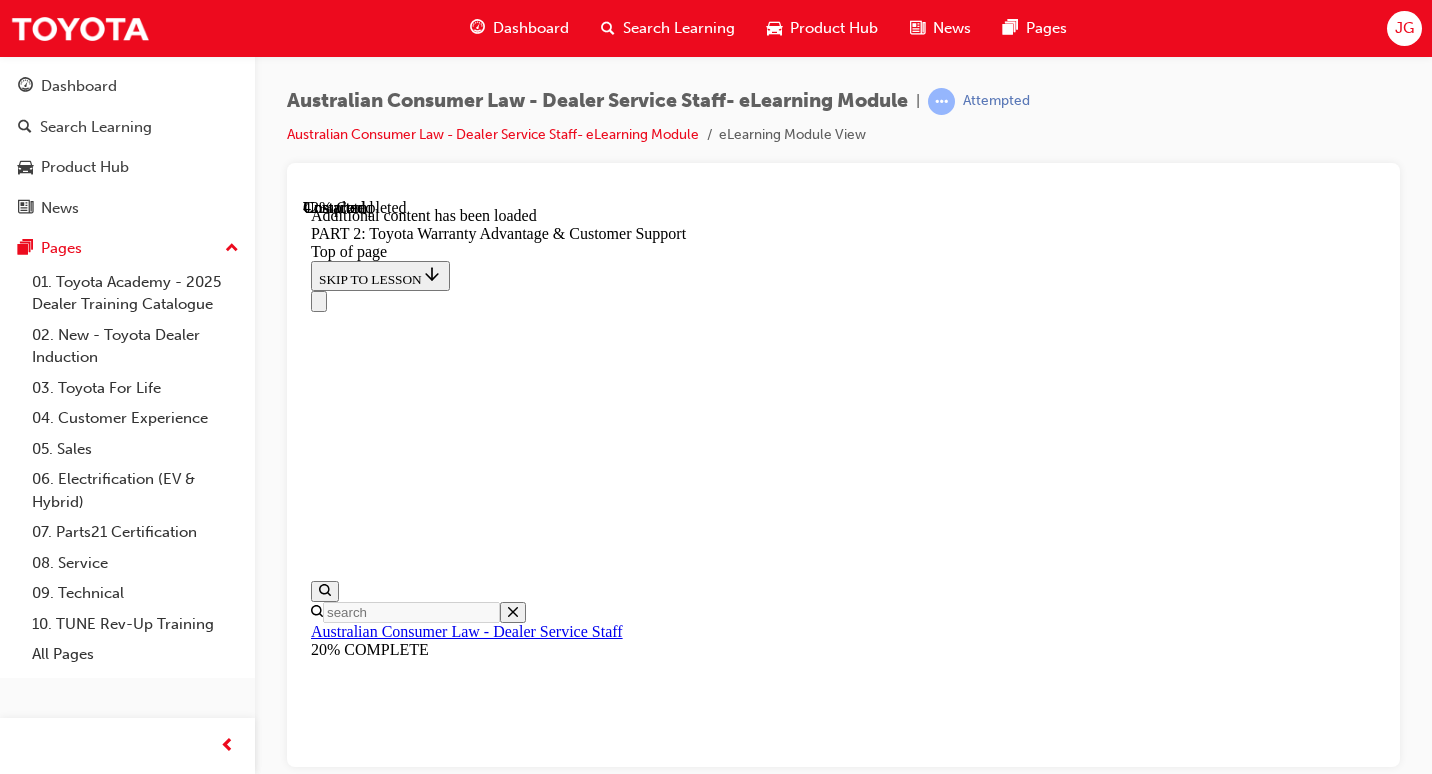 click on "CONTINUE" at bounding box center (354, 9569) 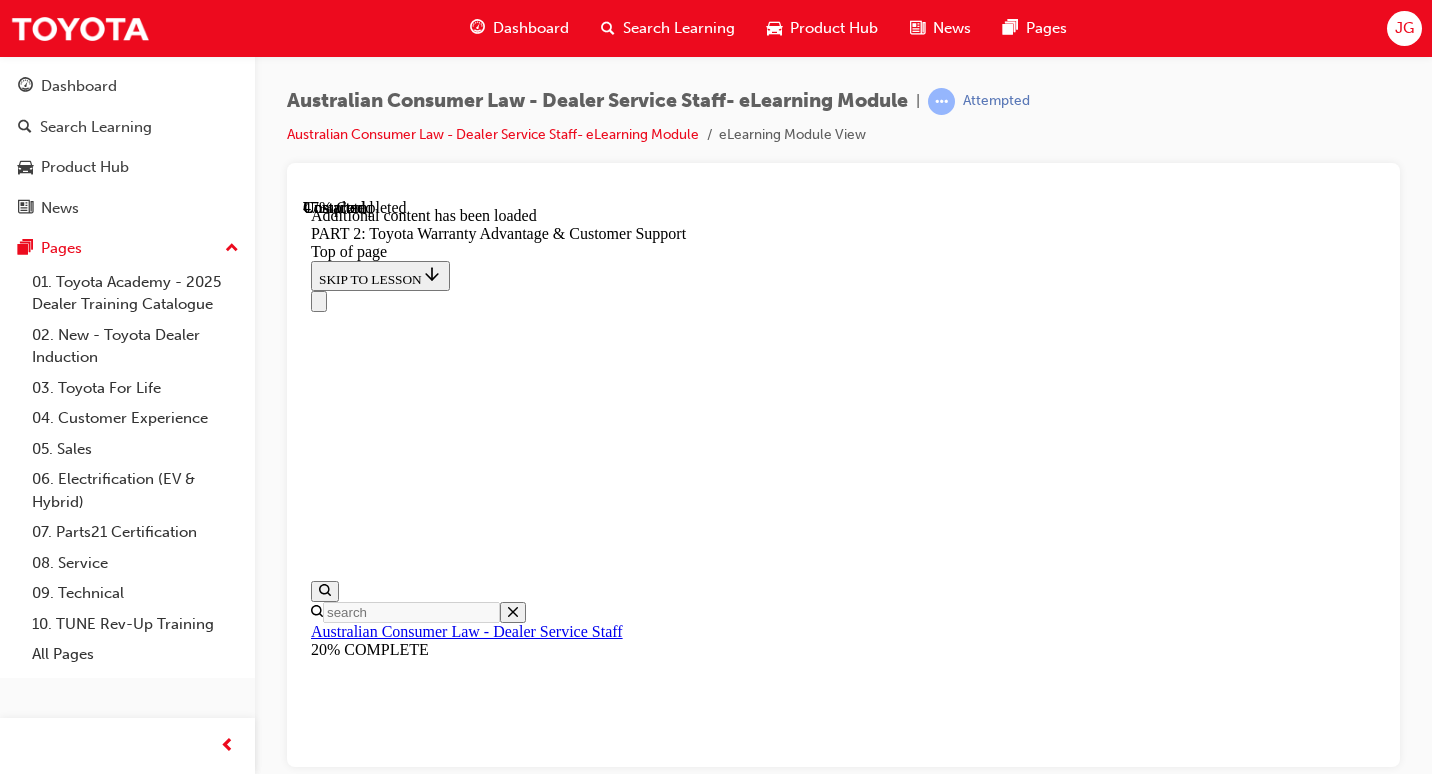 scroll, scrollTop: 3794, scrollLeft: 0, axis: vertical 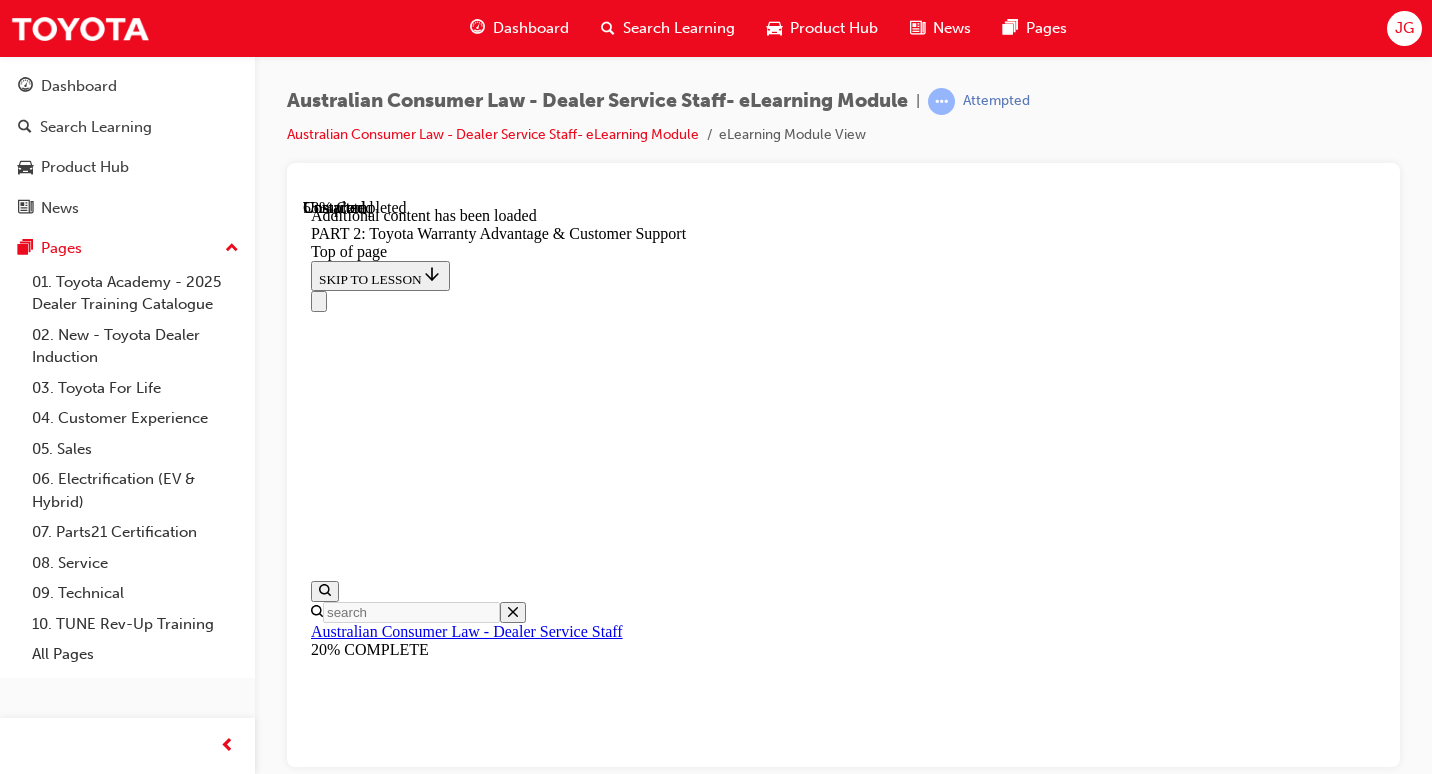 click on "CONTINUE" at bounding box center (354, 10228) 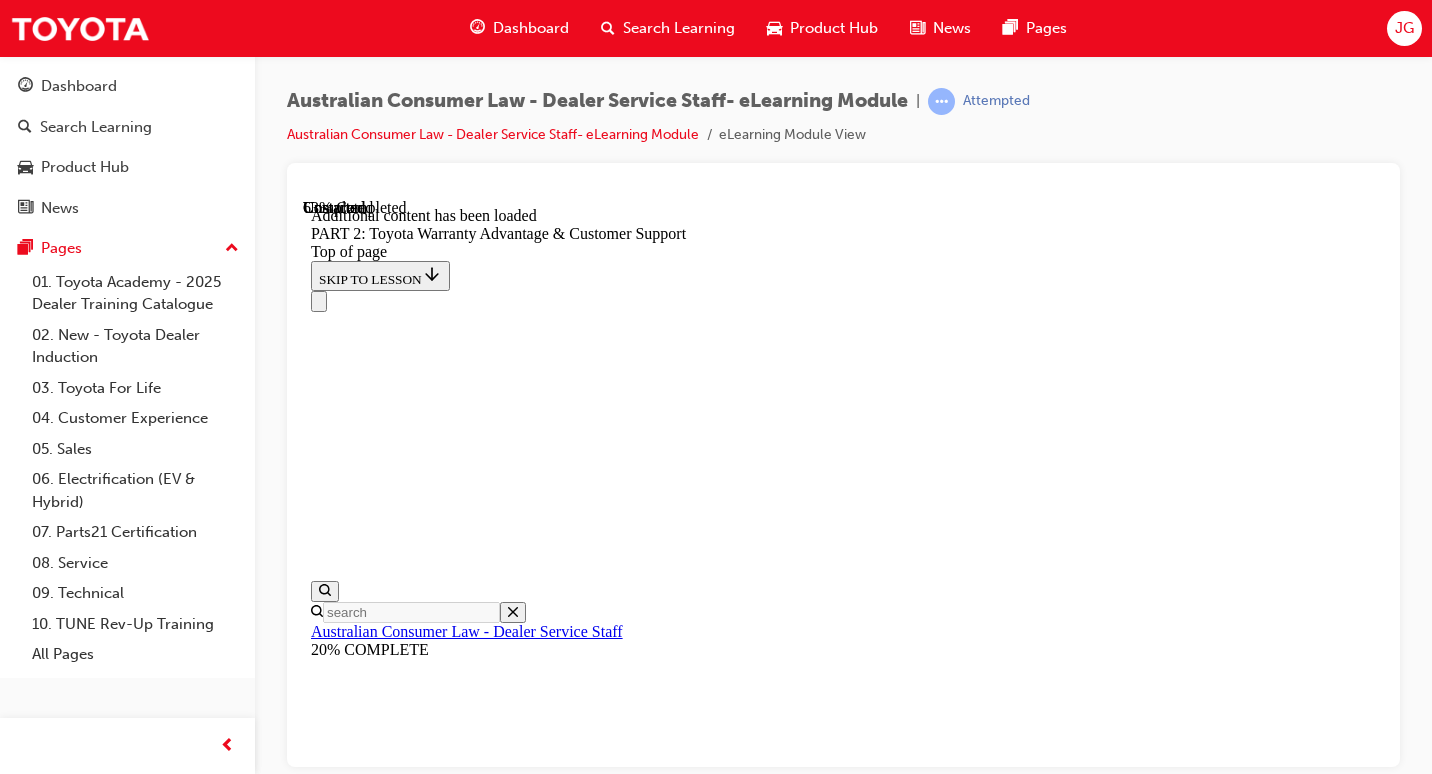 scroll, scrollTop: 4860, scrollLeft: 0, axis: vertical 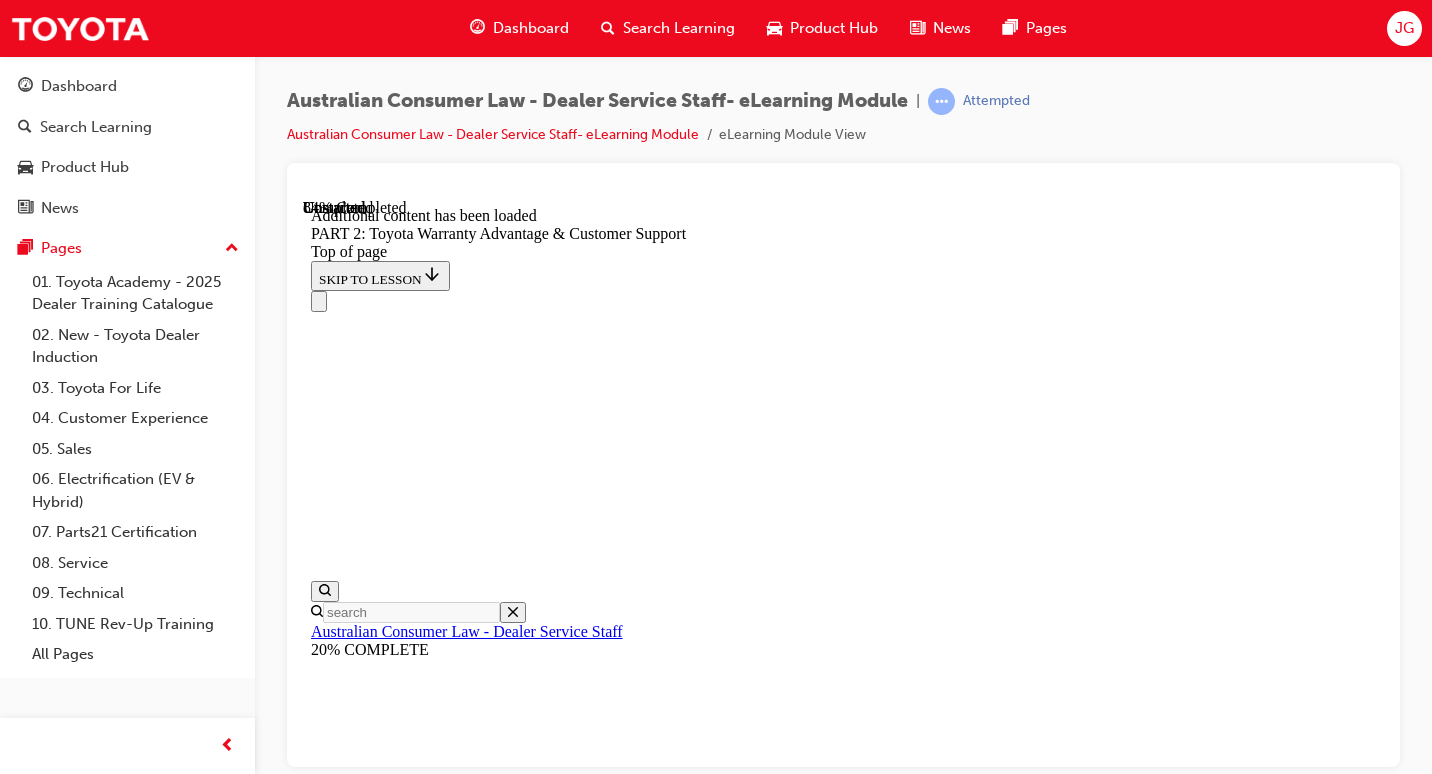 click on "CONTINUE" at bounding box center (354, 11459) 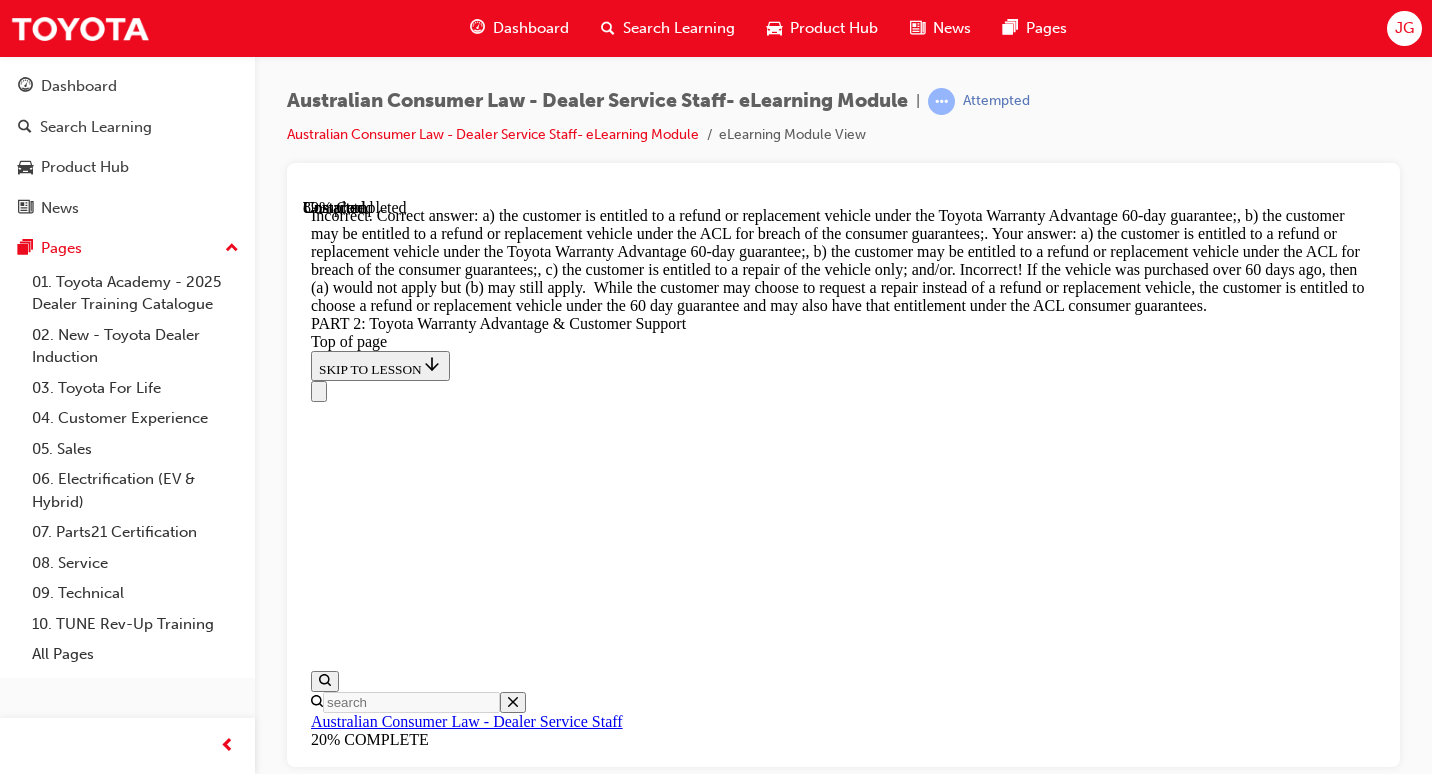 scroll, scrollTop: 8406, scrollLeft: 0, axis: vertical 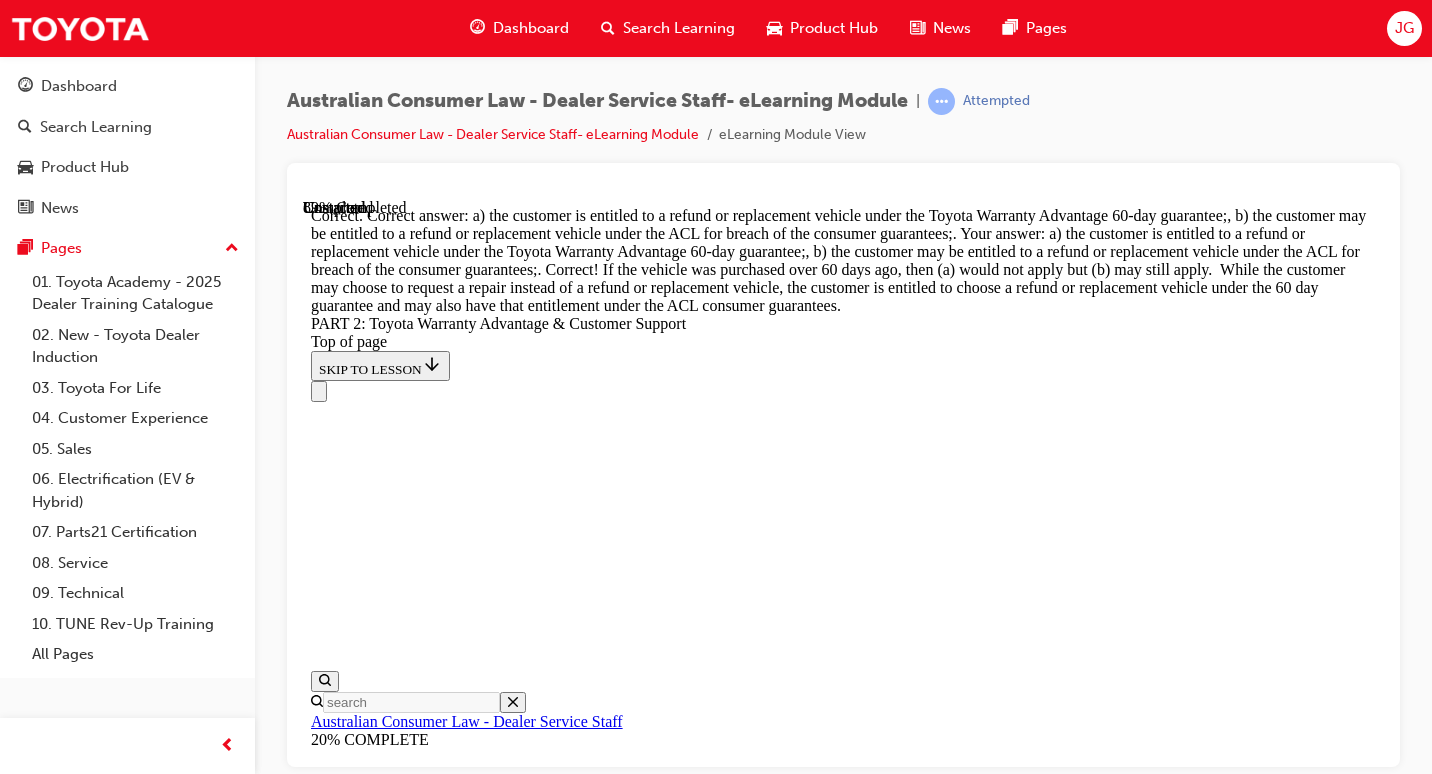 click on "Complete the content above before moving on." at bounding box center (444, 15316) 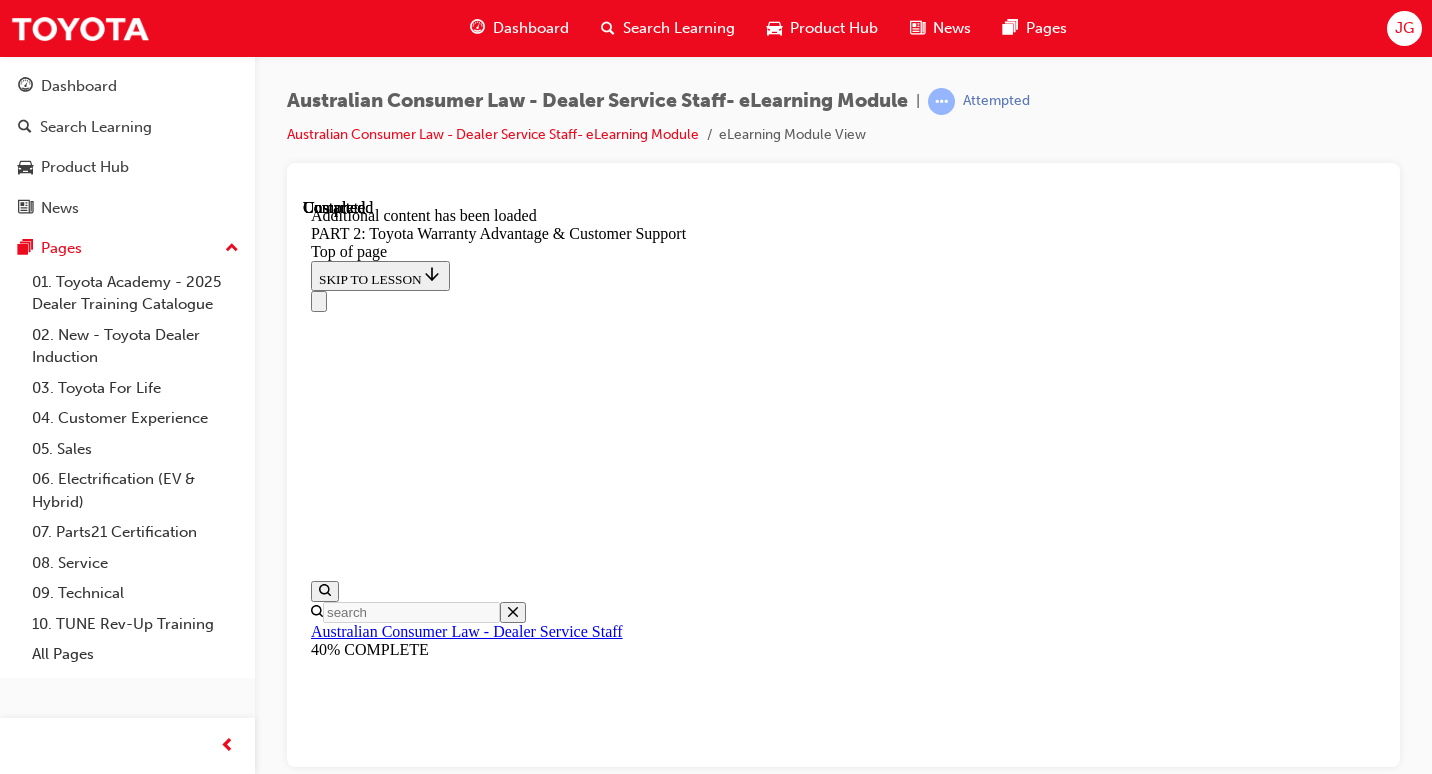 scroll, scrollTop: 8948, scrollLeft: 0, axis: vertical 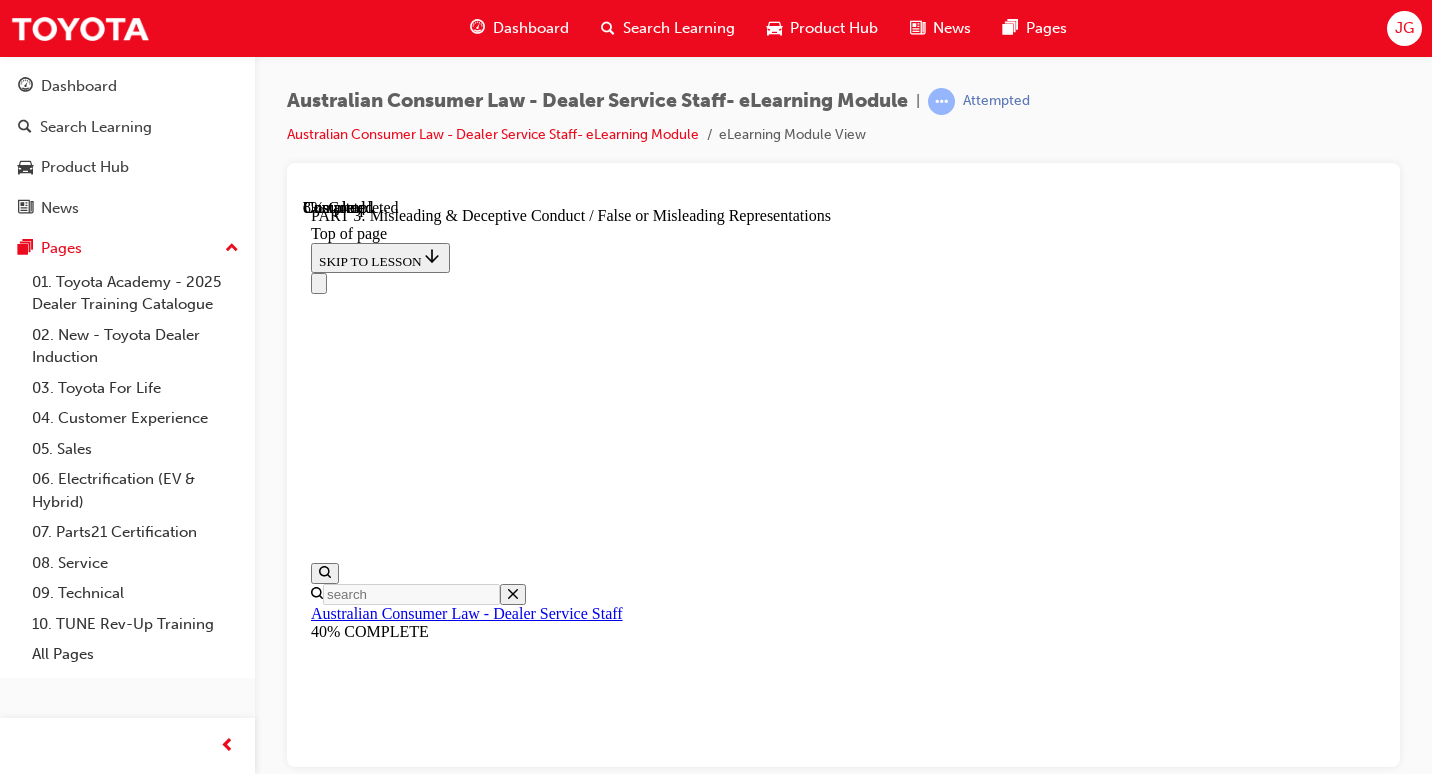 click on "CONTINUE" at bounding box center [354, 8176] 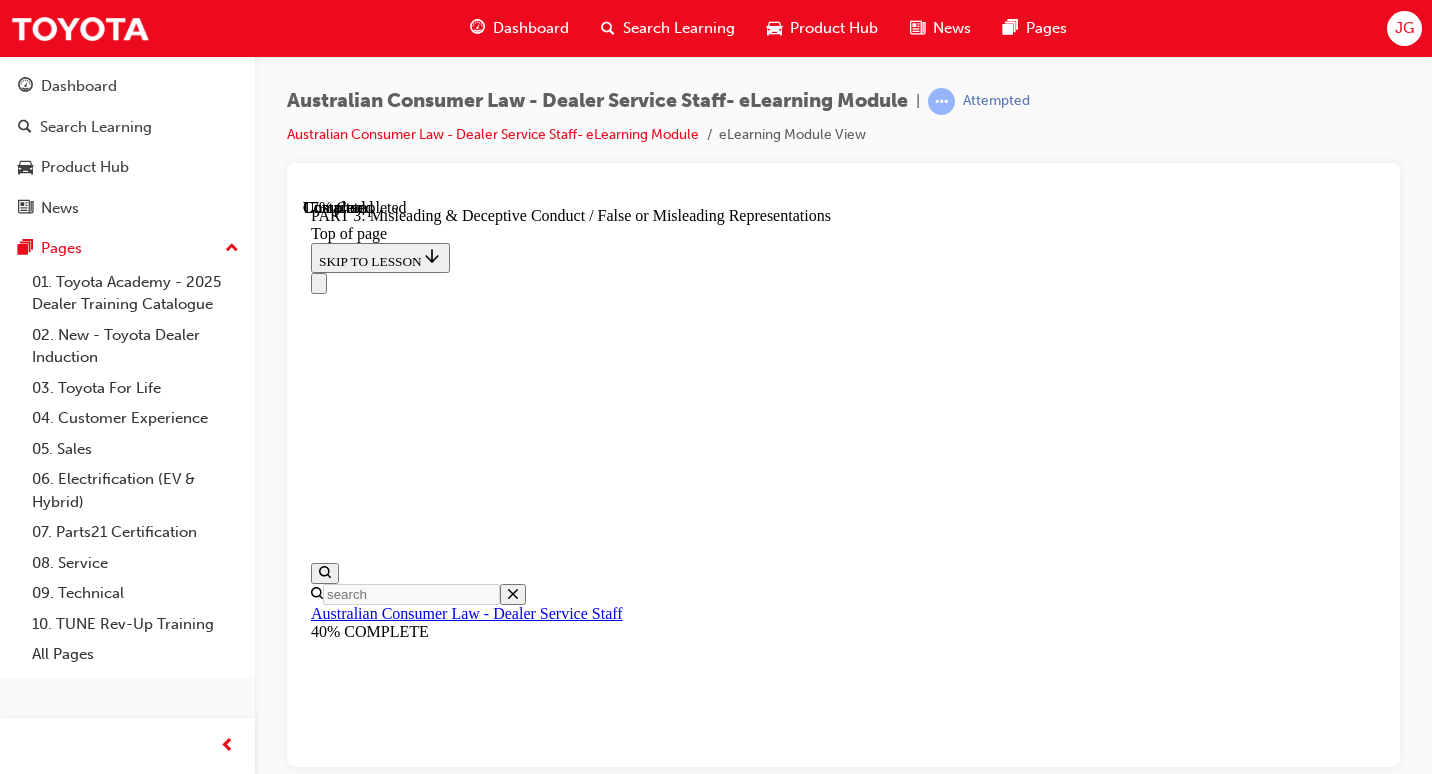scroll, scrollTop: 1517, scrollLeft: 0, axis: vertical 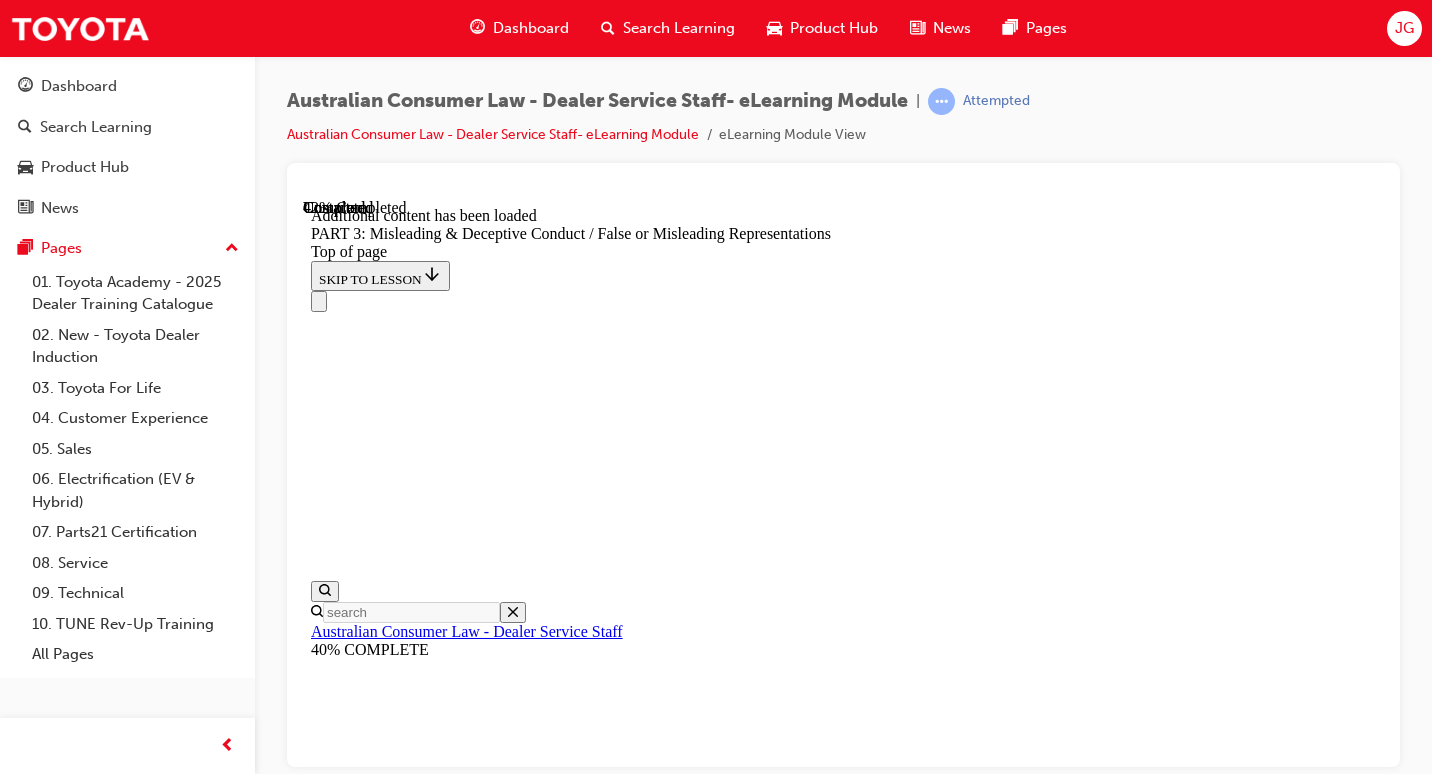 click at bounding box center [843, 10549] 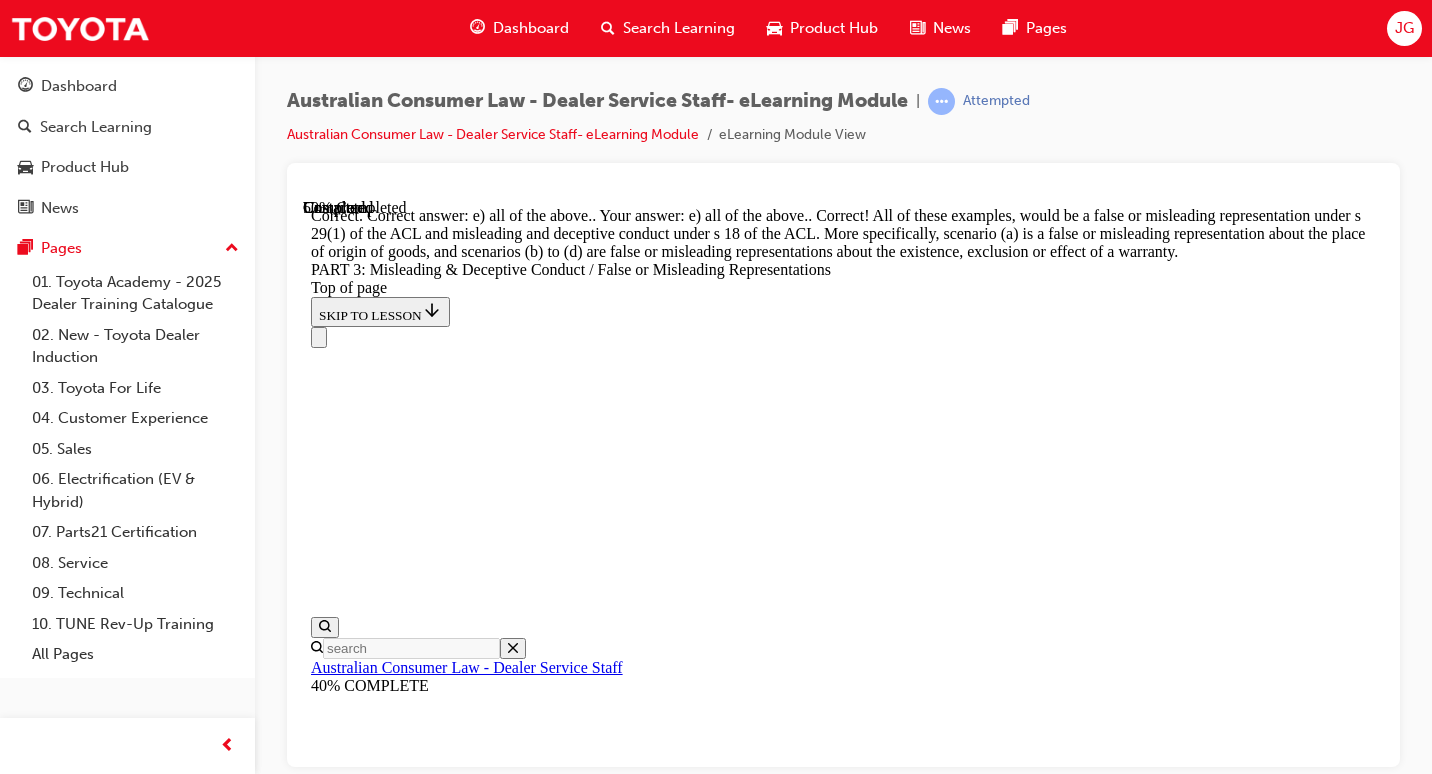 click on "Complete the content above before moving on." at bounding box center (444, 19611) 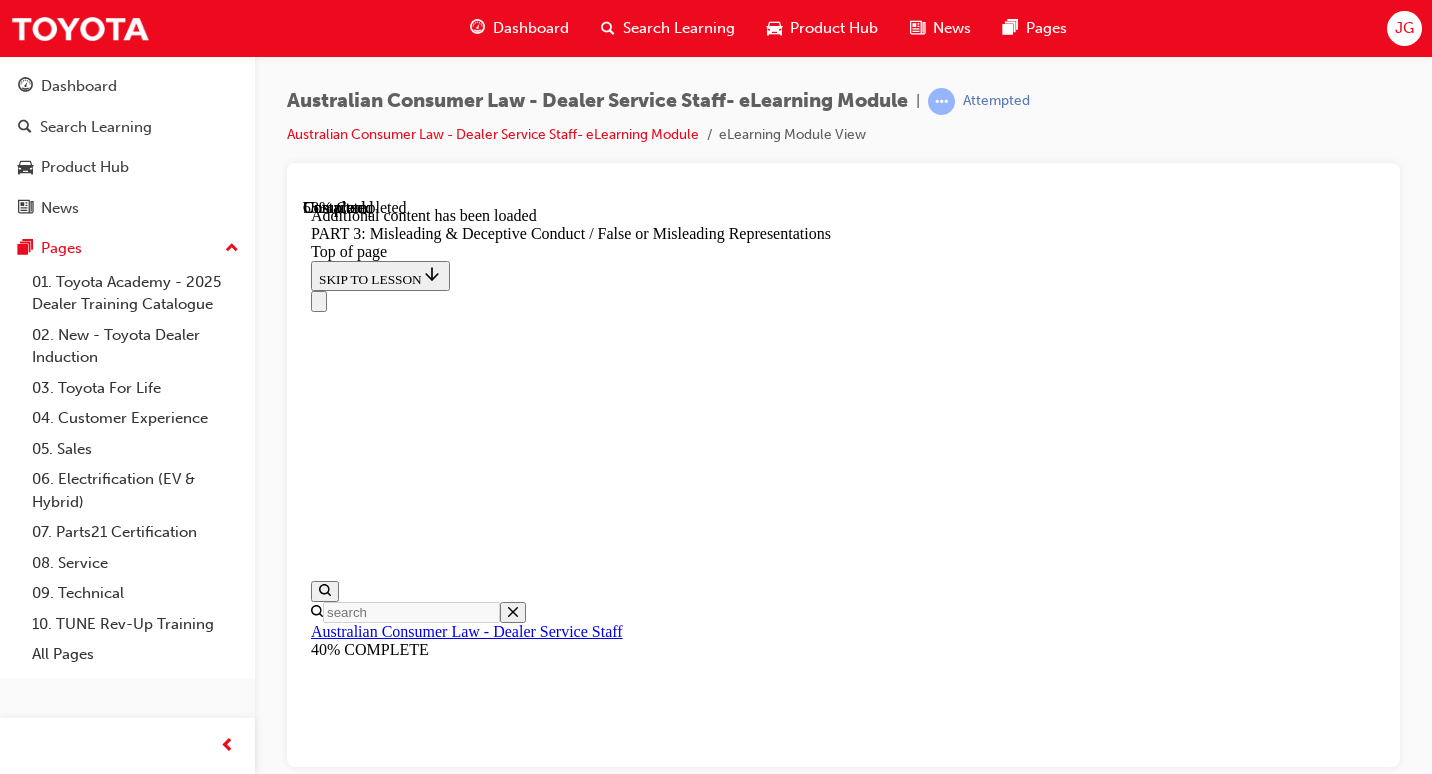 scroll, scrollTop: 6732, scrollLeft: 0, axis: vertical 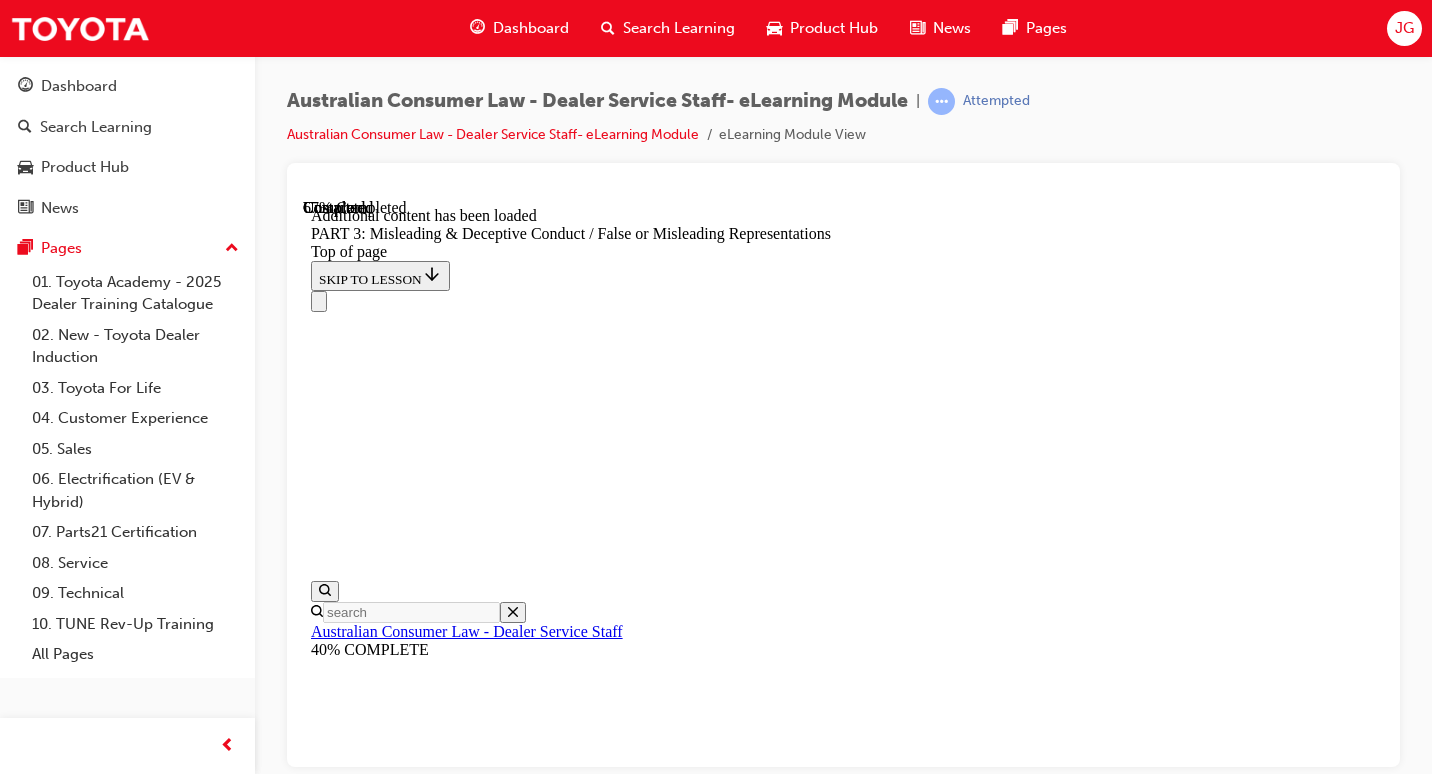 click on "Complete the content above before moving on." at bounding box center [444, 20008] 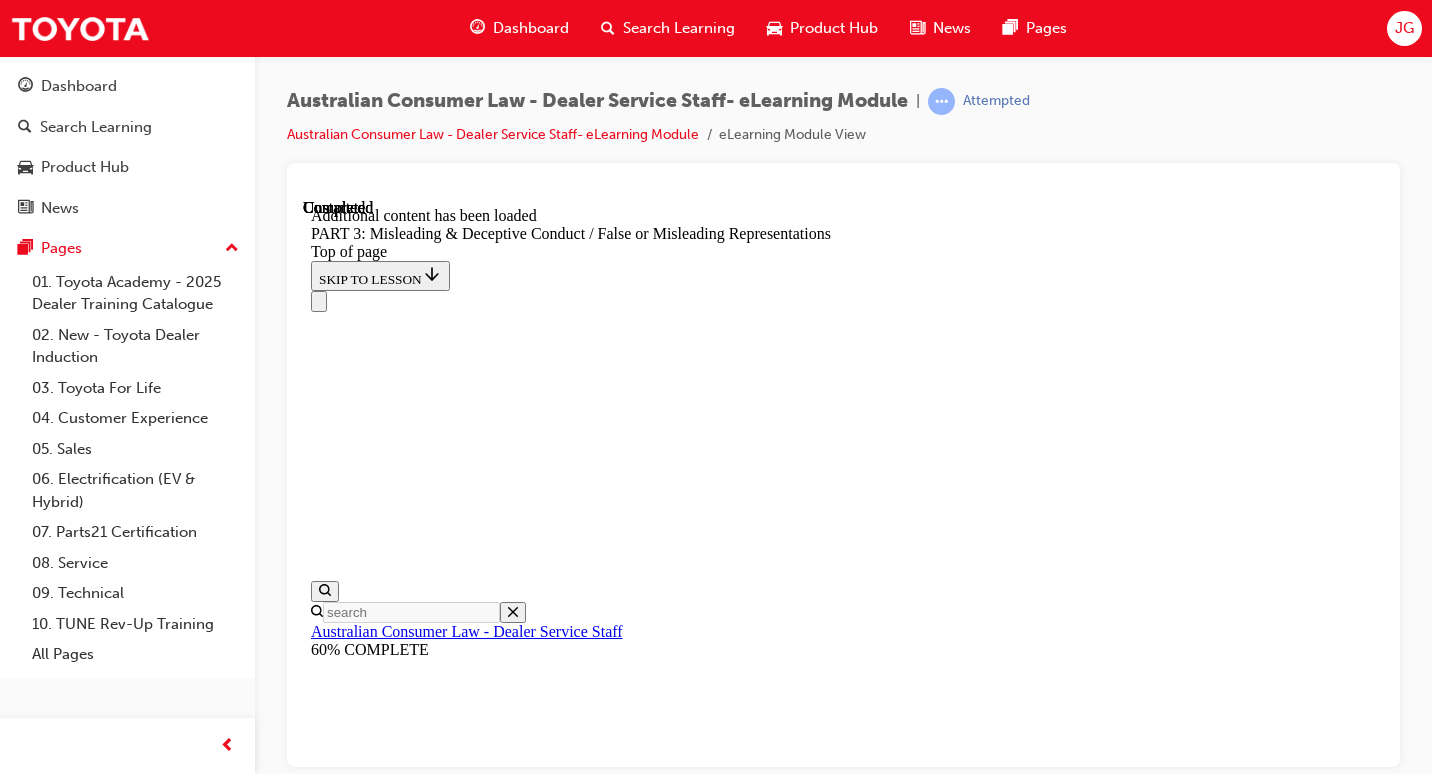 scroll, scrollTop: 9874, scrollLeft: 0, axis: vertical 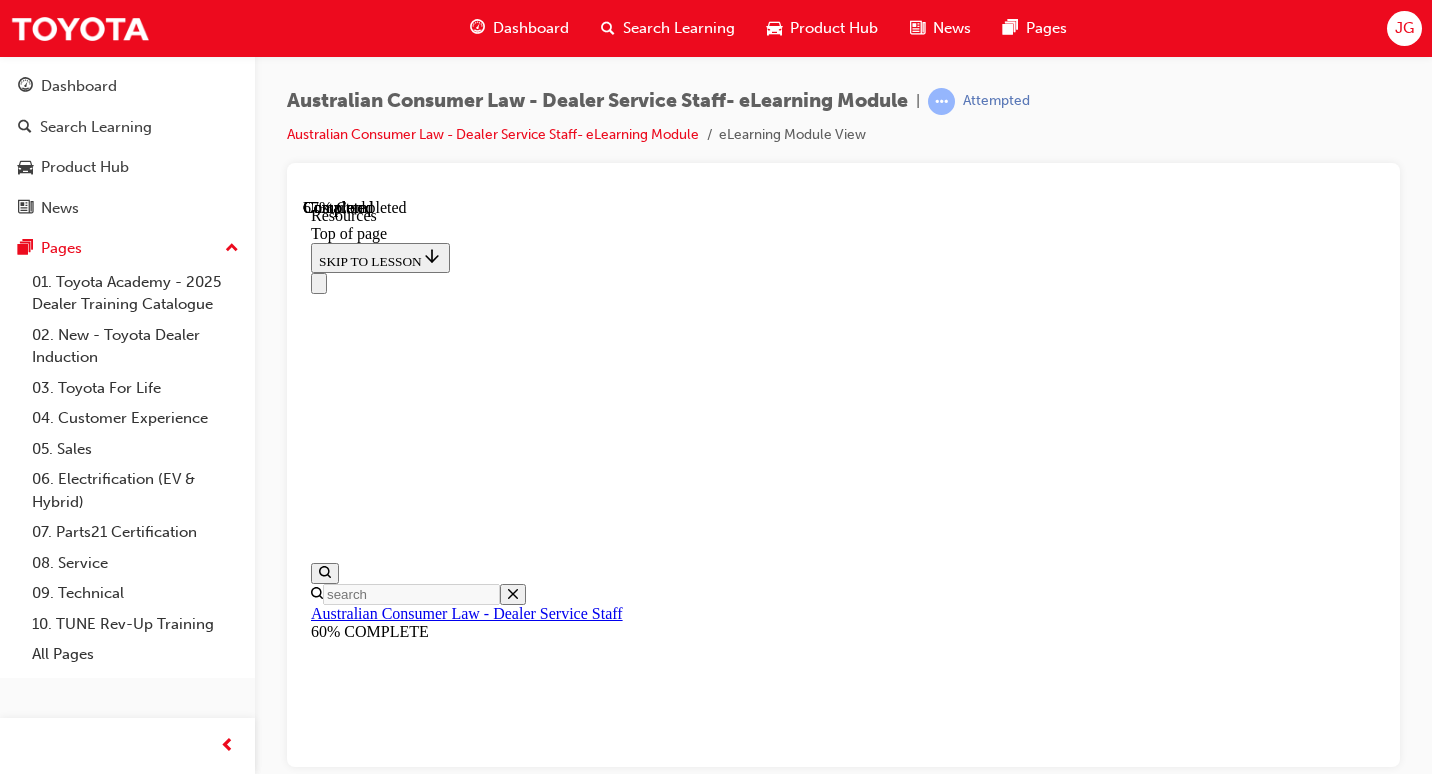 click on "CONTINUE" at bounding box center [353, 8123] 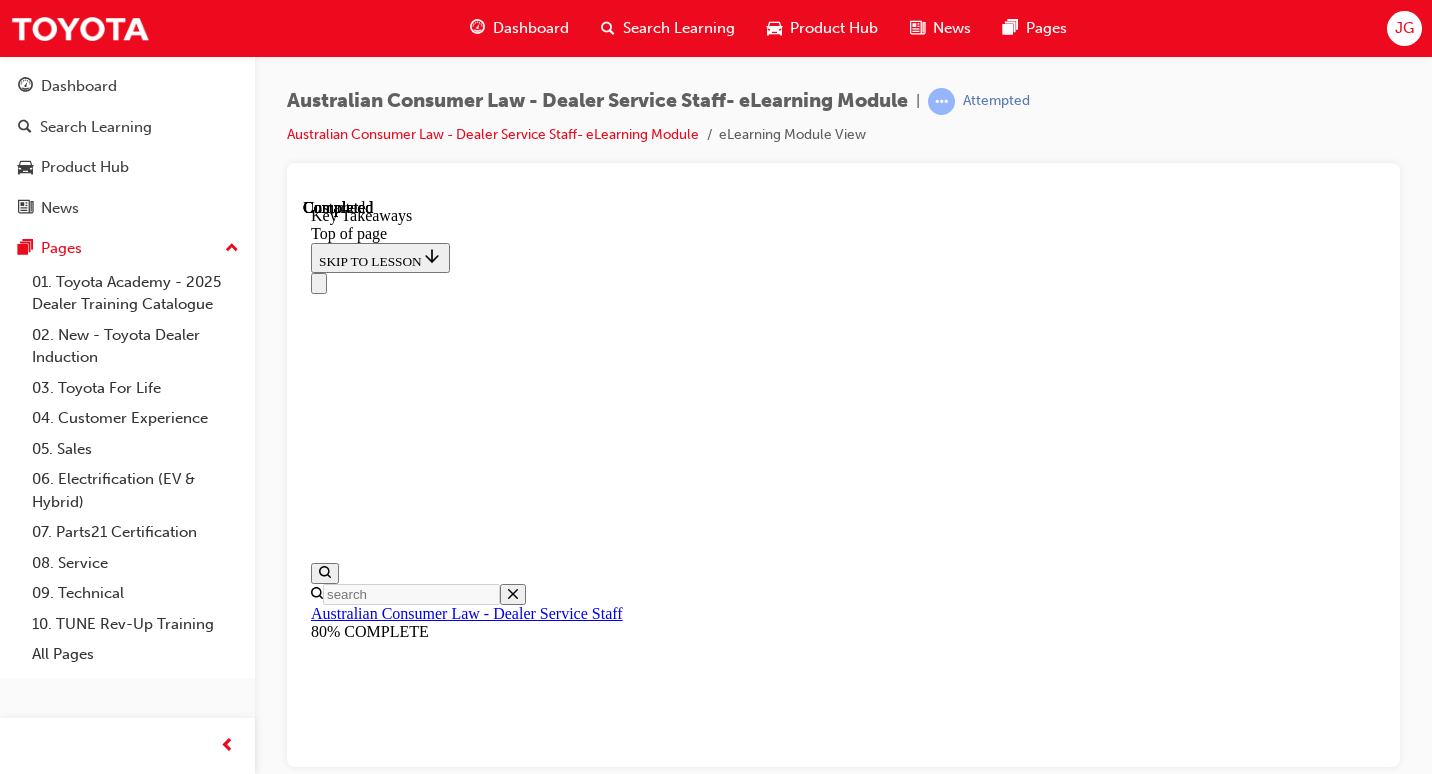 scroll, scrollTop: 0, scrollLeft: 0, axis: both 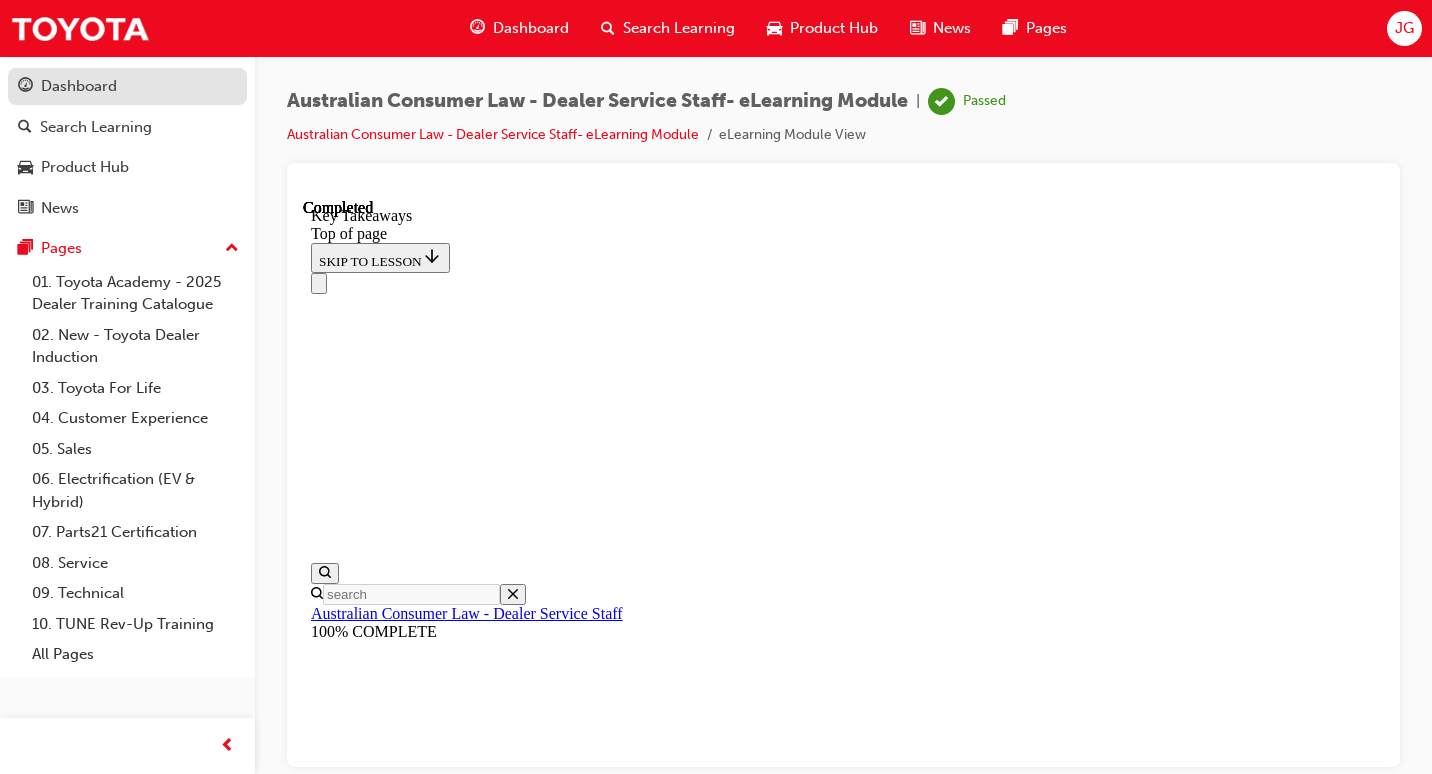click on "Dashboard" at bounding box center [79, 86] 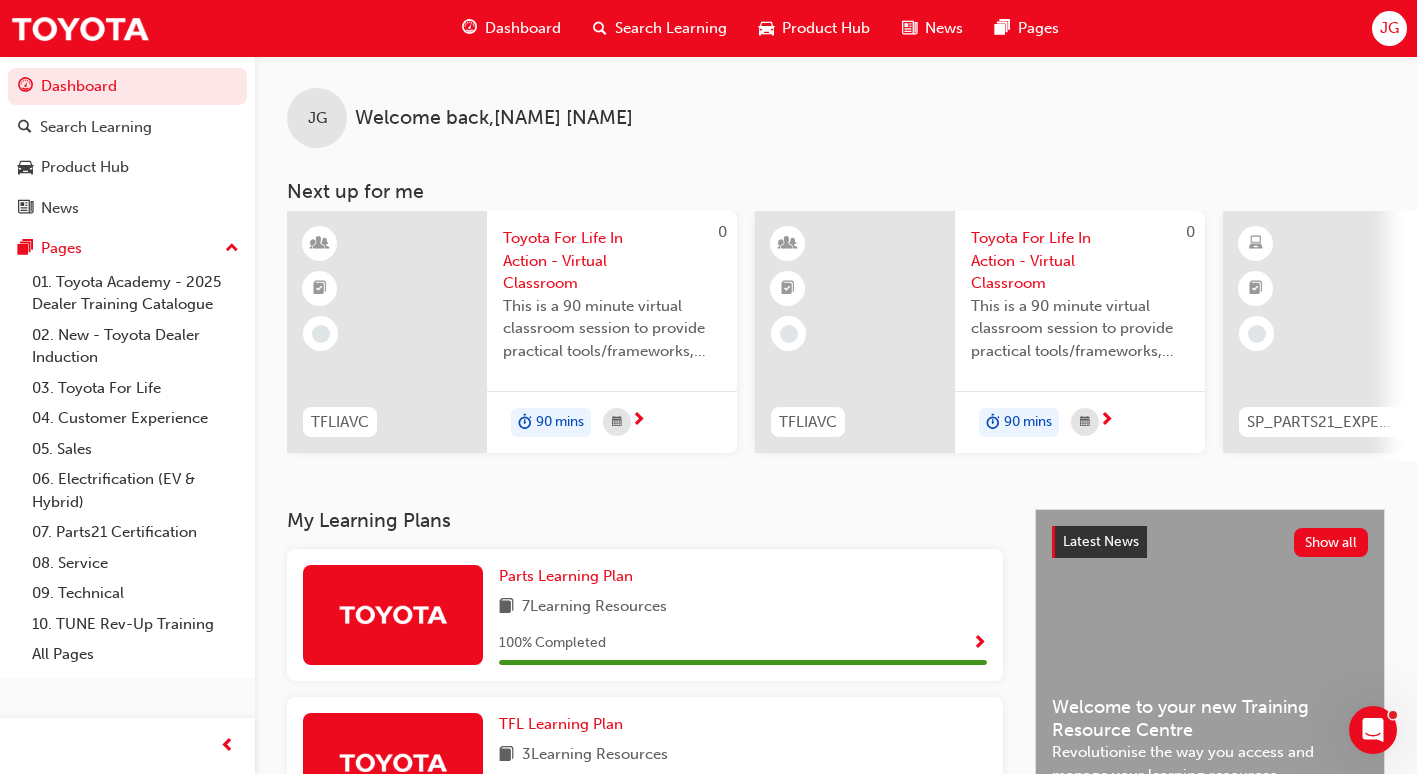 click on "JG" at bounding box center [1389, 28] 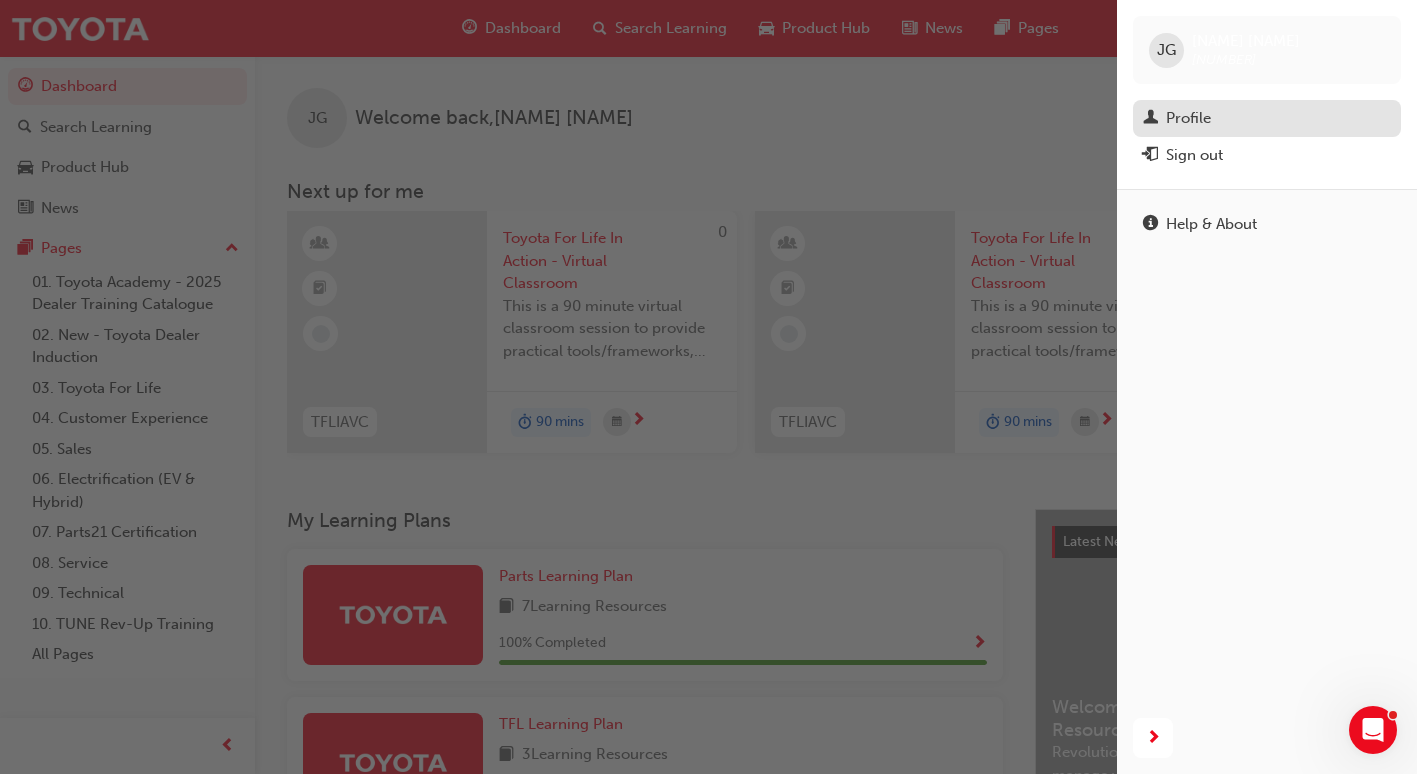 click on "Profile" at bounding box center (1267, 118) 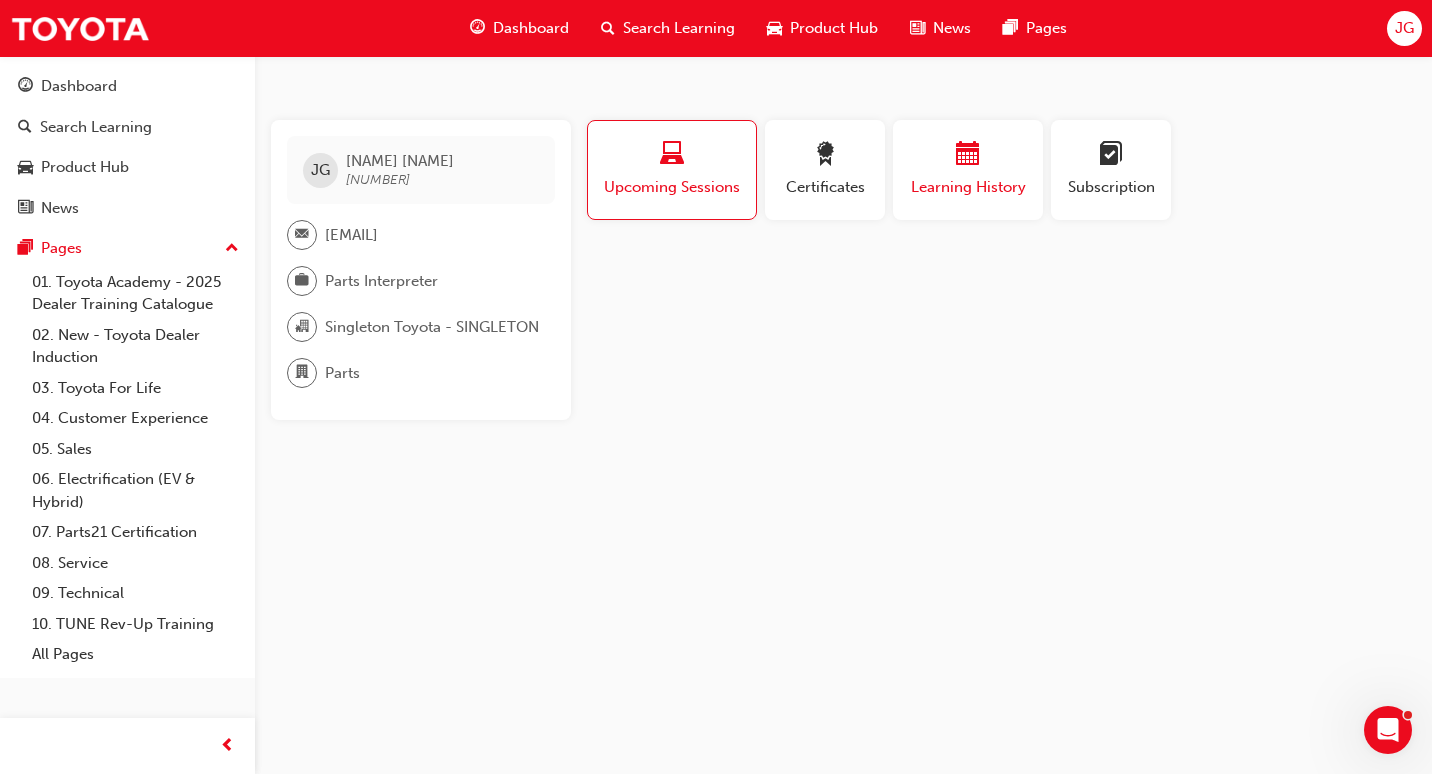 click at bounding box center (968, 157) 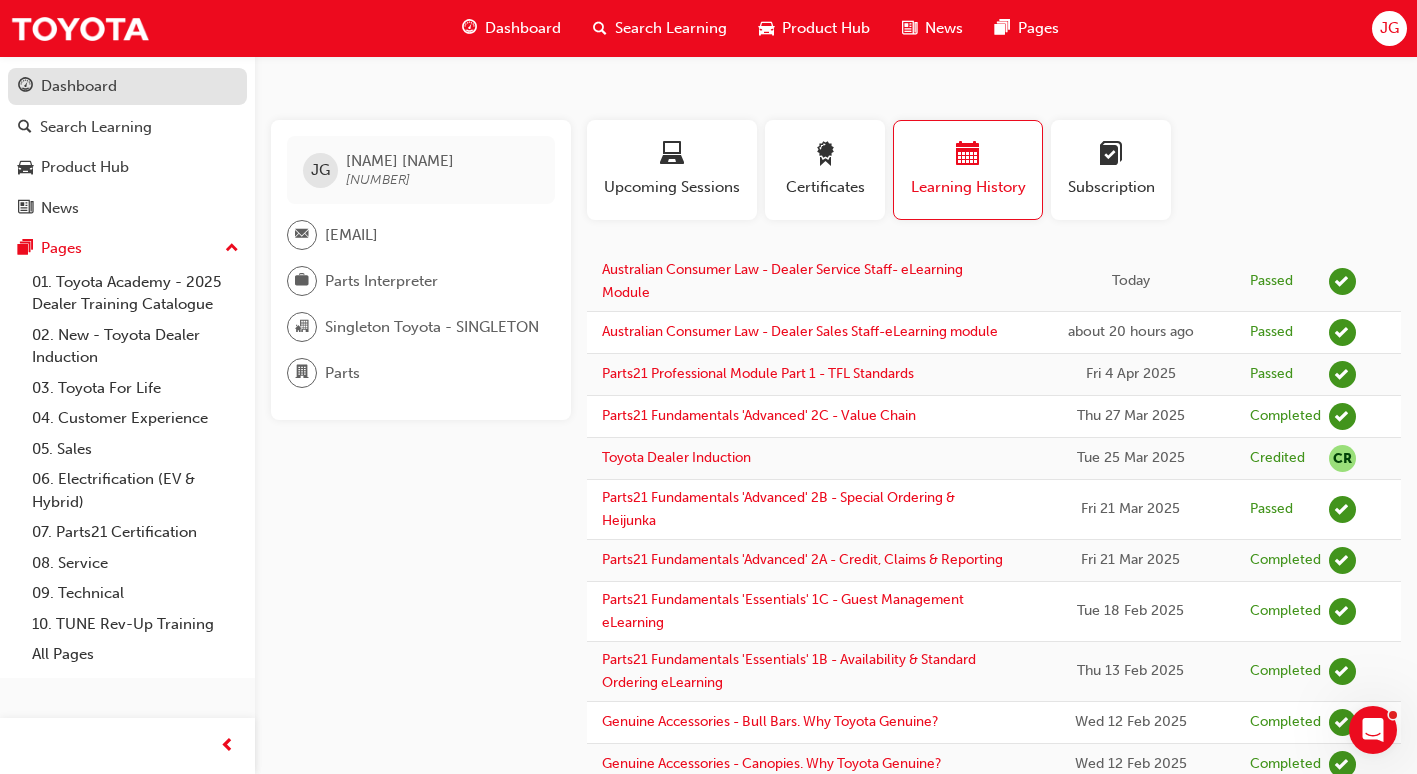 click on "Dashboard" at bounding box center [79, 86] 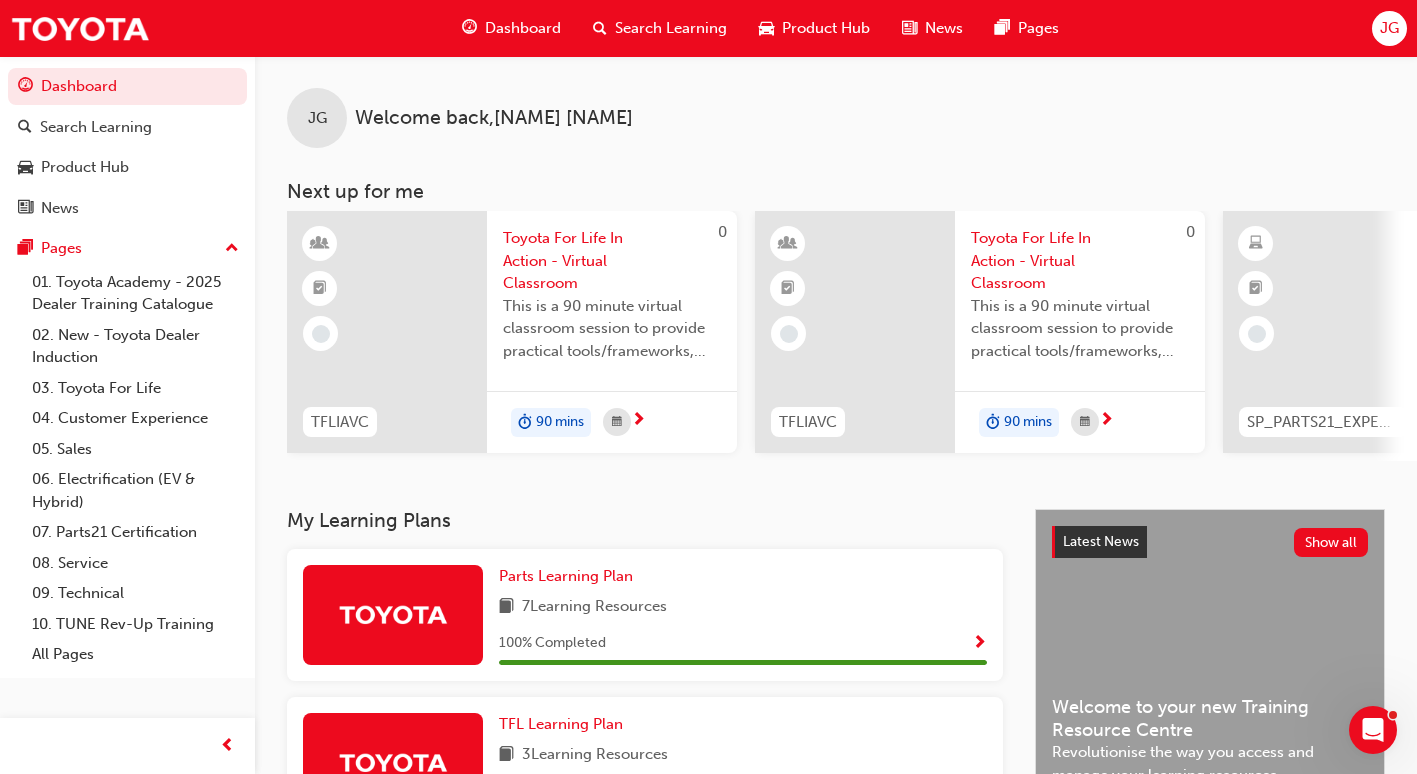 click on "JG" at bounding box center [1389, 28] 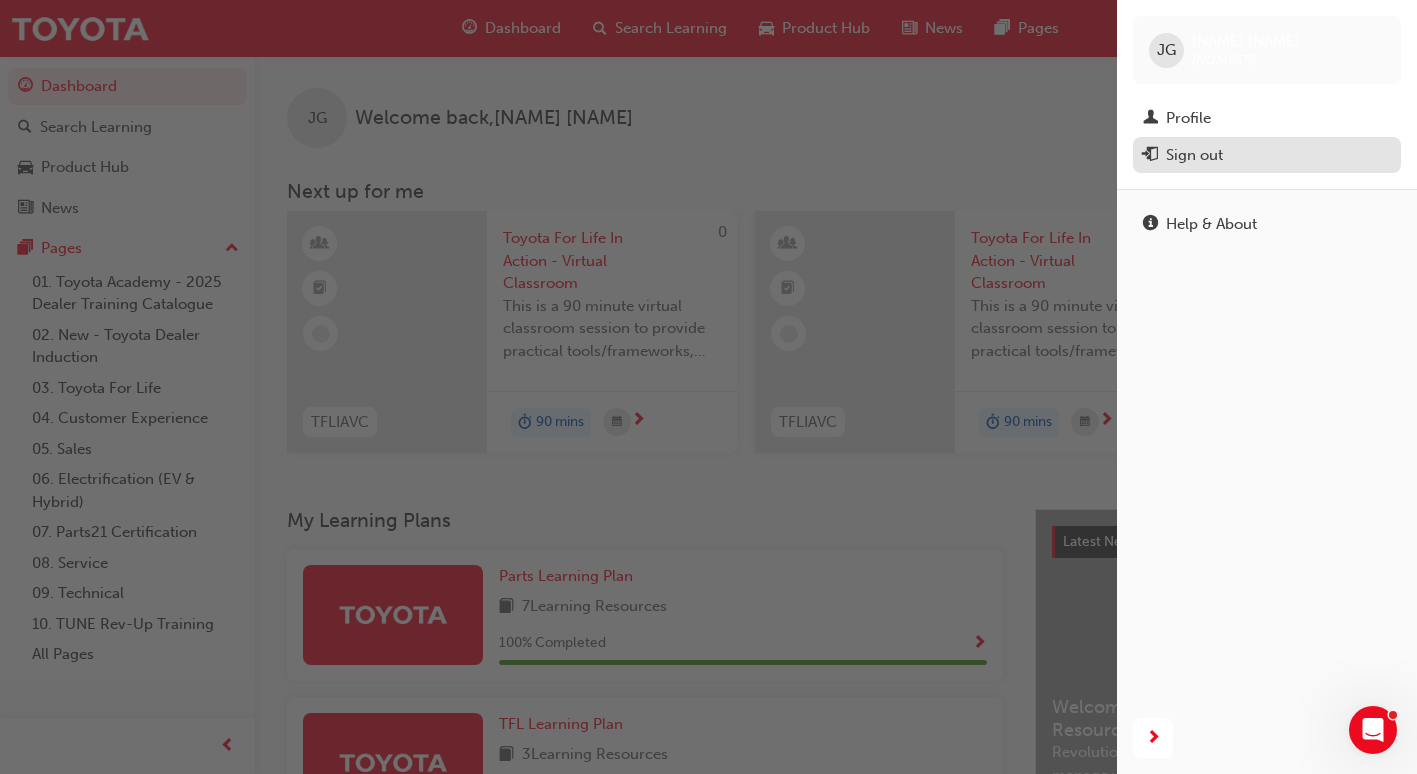 click on "Sign out" at bounding box center [1194, 155] 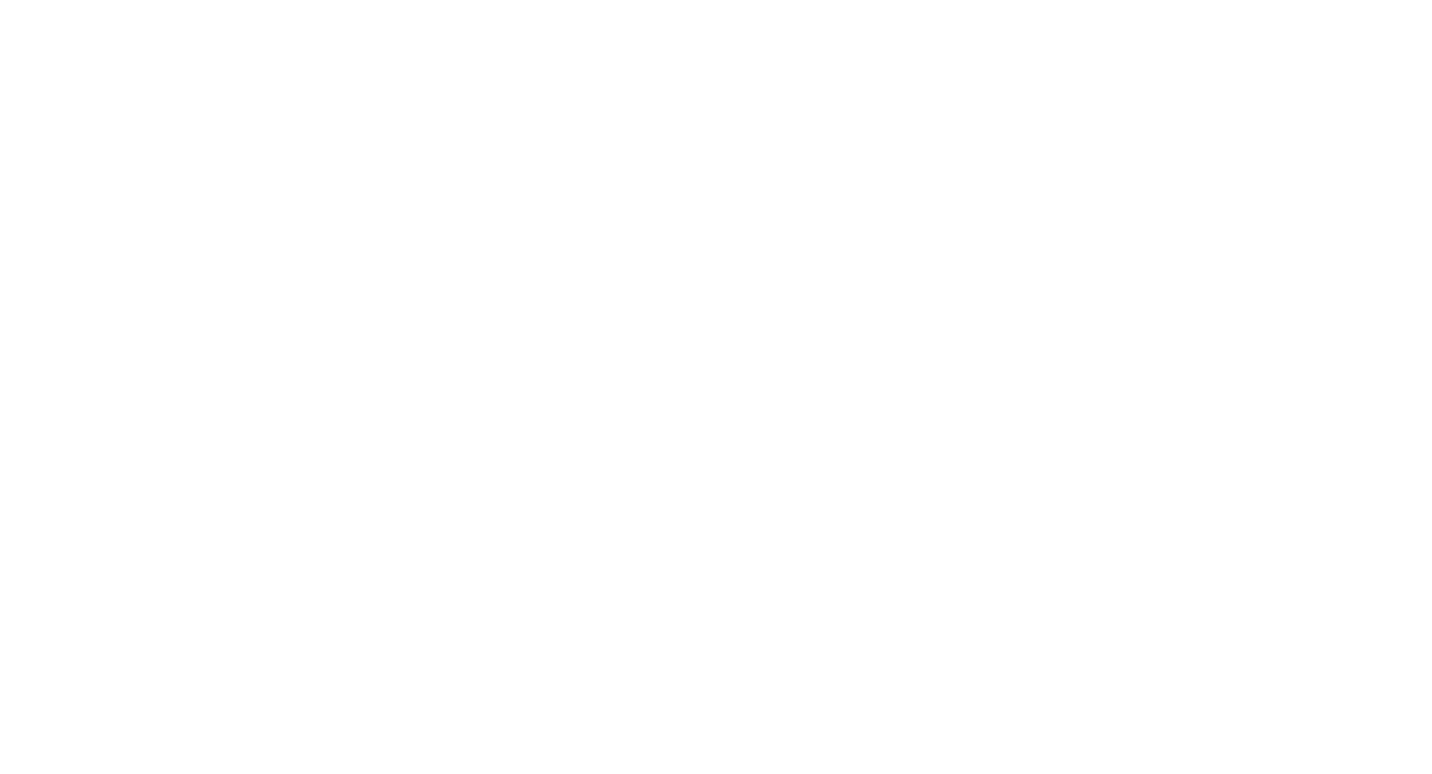 scroll, scrollTop: 0, scrollLeft: 0, axis: both 